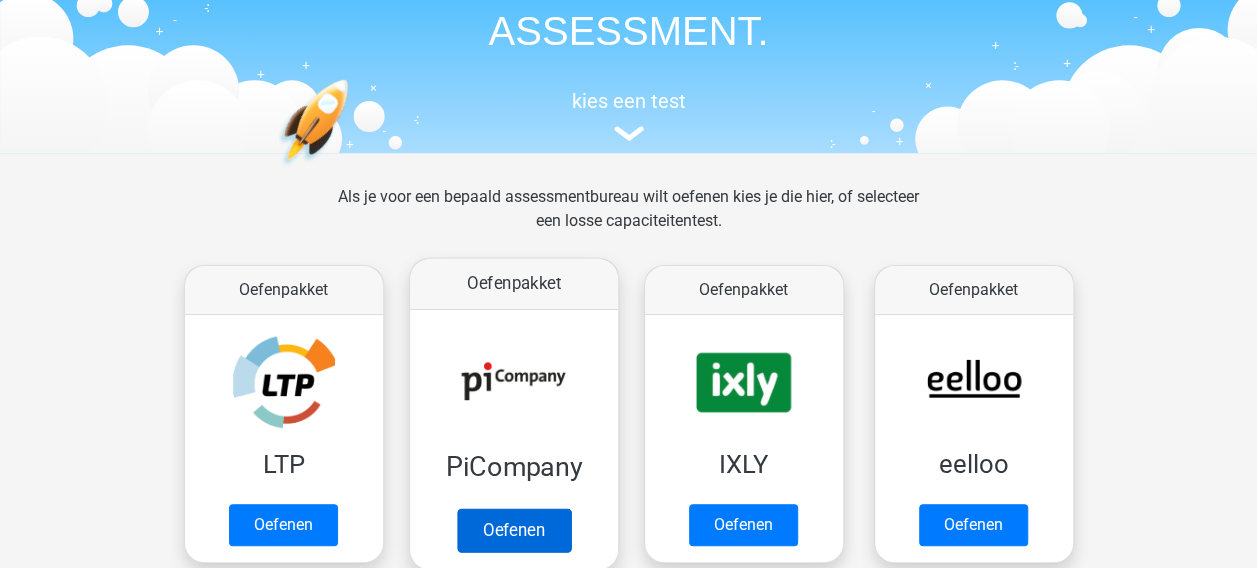 scroll, scrollTop: 200, scrollLeft: 0, axis: vertical 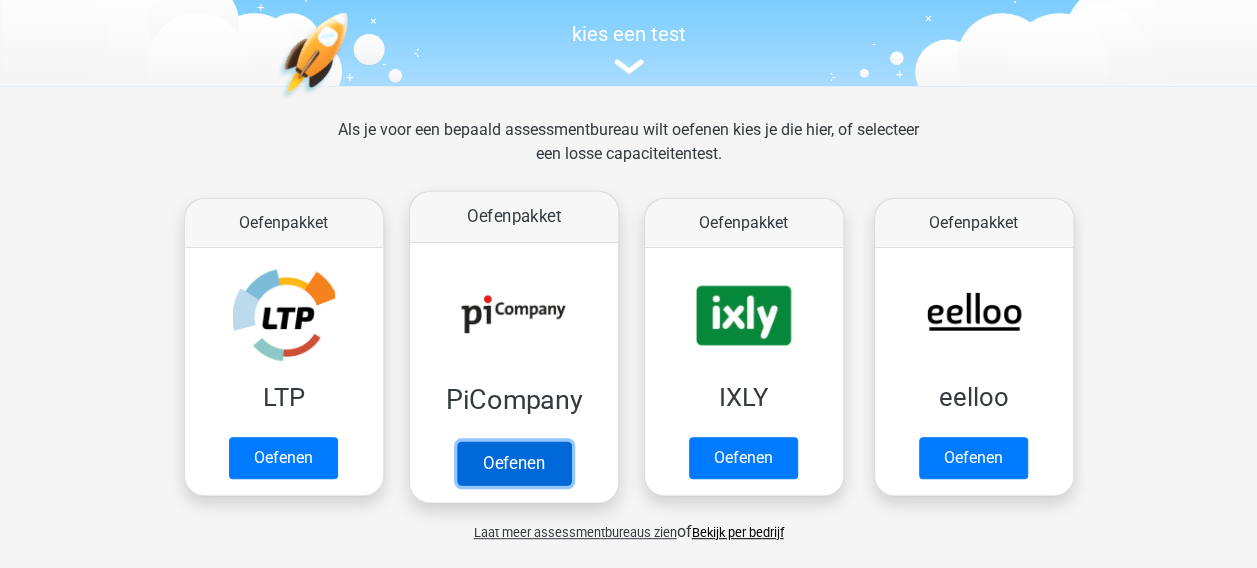 click on "Oefenen" at bounding box center [513, 463] 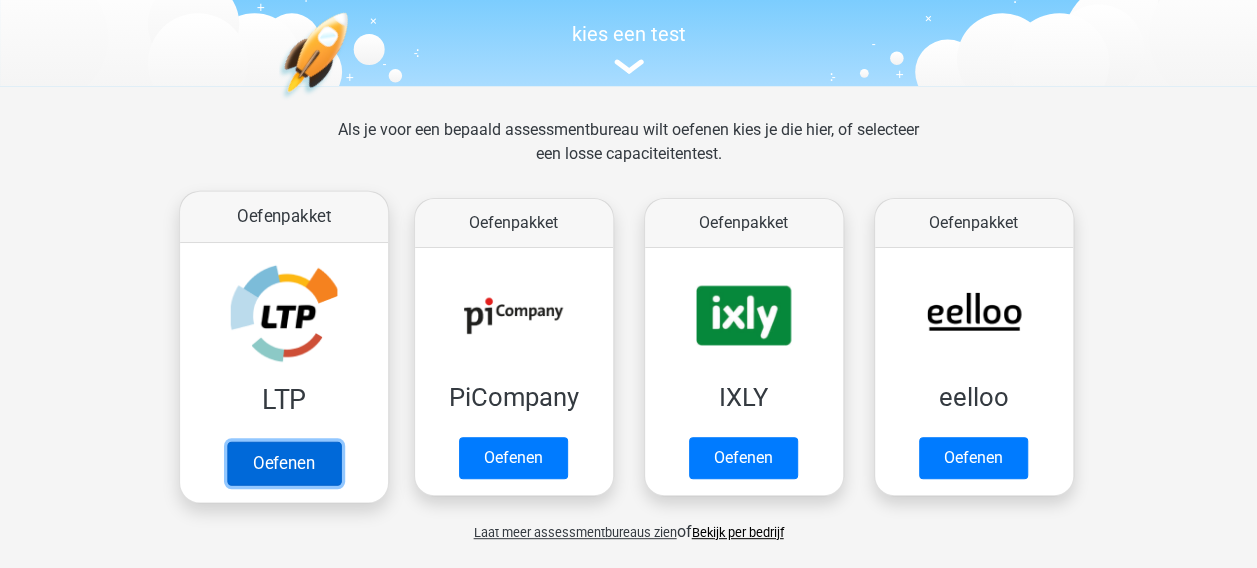 click on "Oefenen" at bounding box center (283, 463) 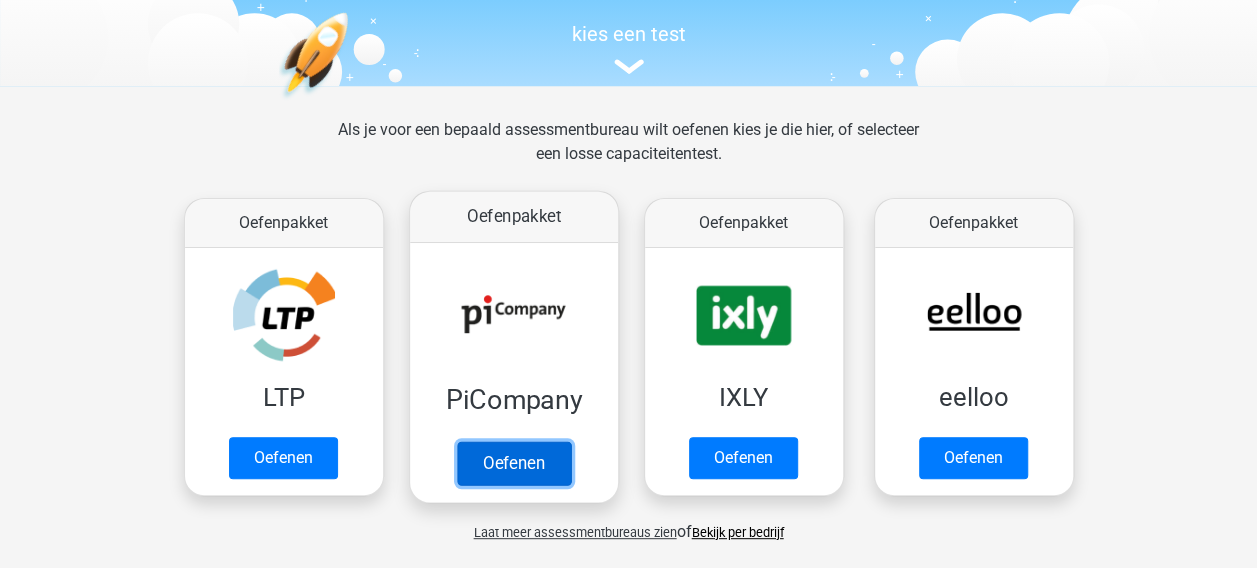 drag, startPoint x: 501, startPoint y: 466, endPoint x: 498, endPoint y: 444, distance: 22.203604 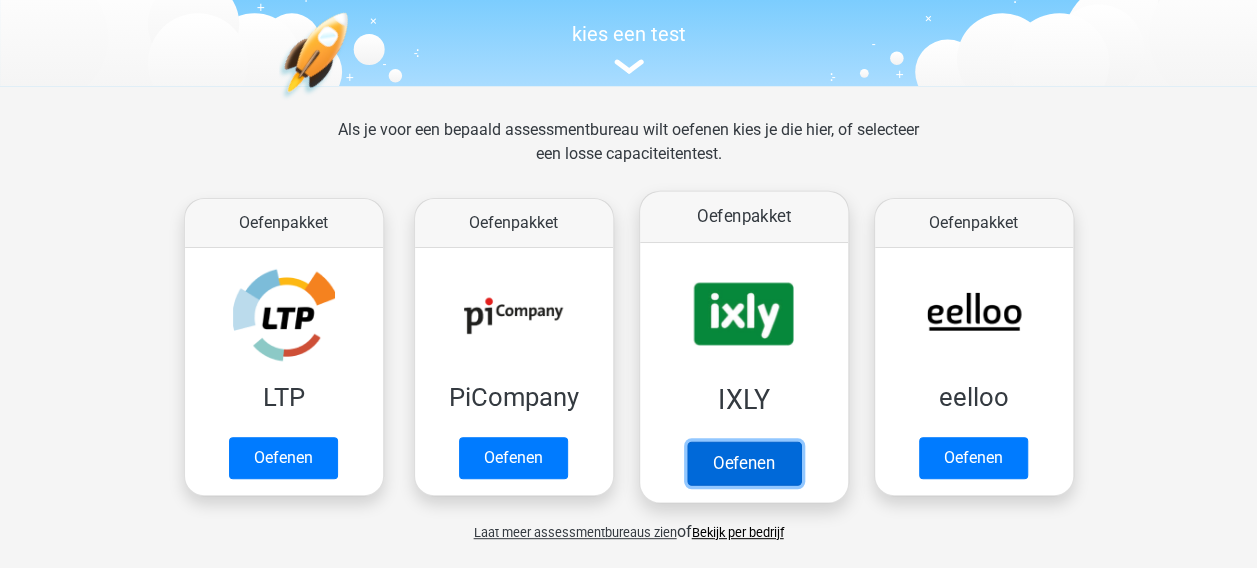 click on "Oefenen" at bounding box center (743, 463) 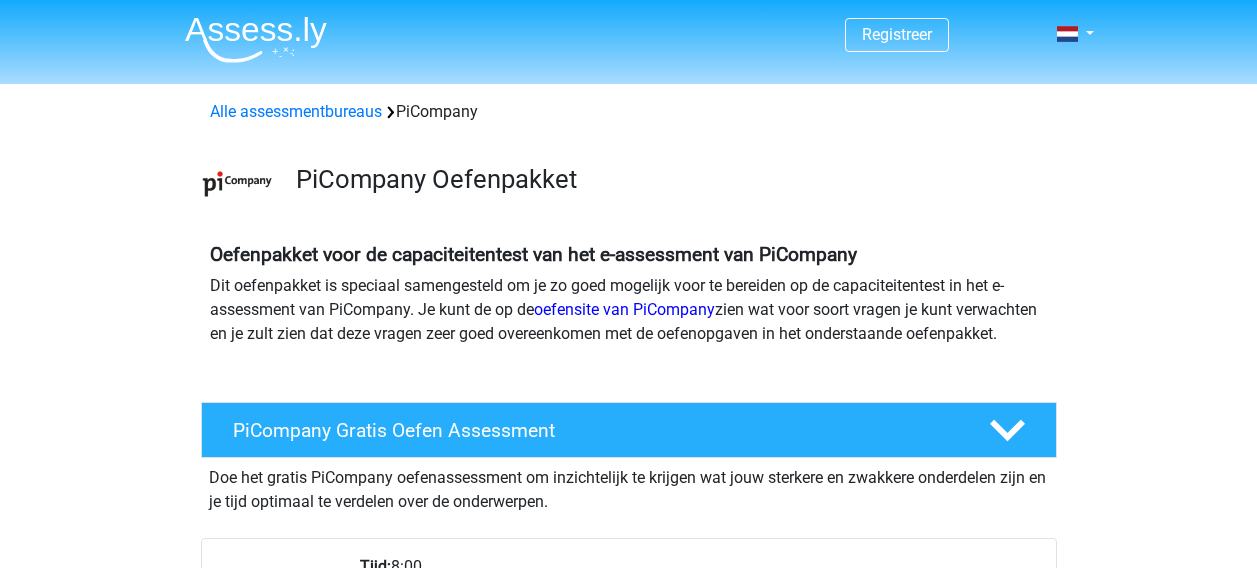 scroll, scrollTop: 0, scrollLeft: 0, axis: both 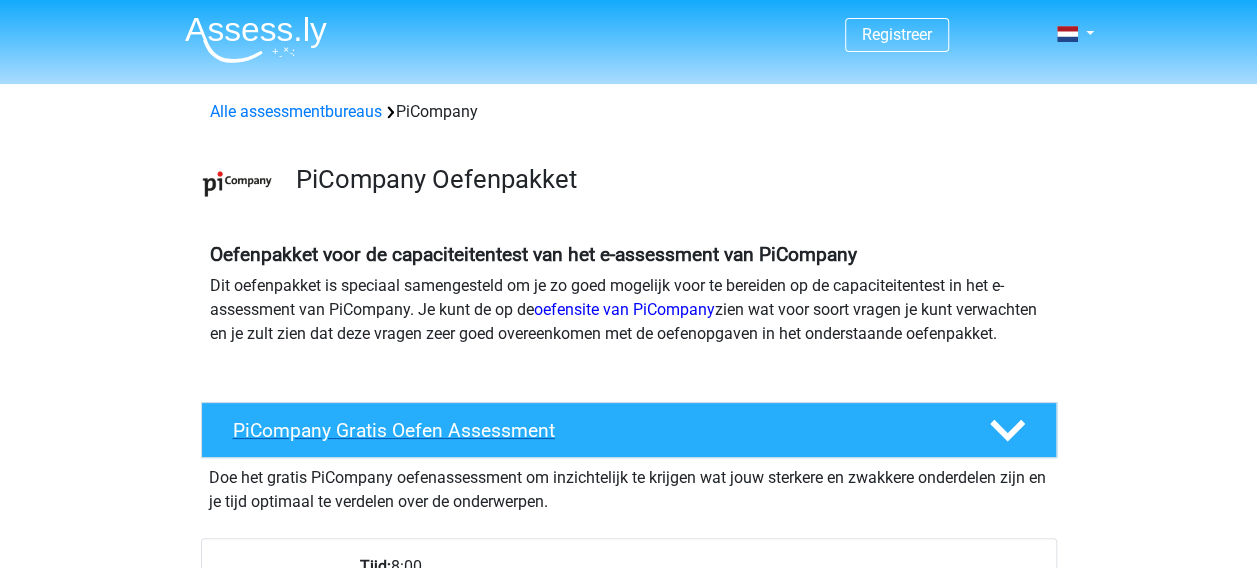 click on "PiCompany Gratis Oefen Assessment" at bounding box center [595, 430] 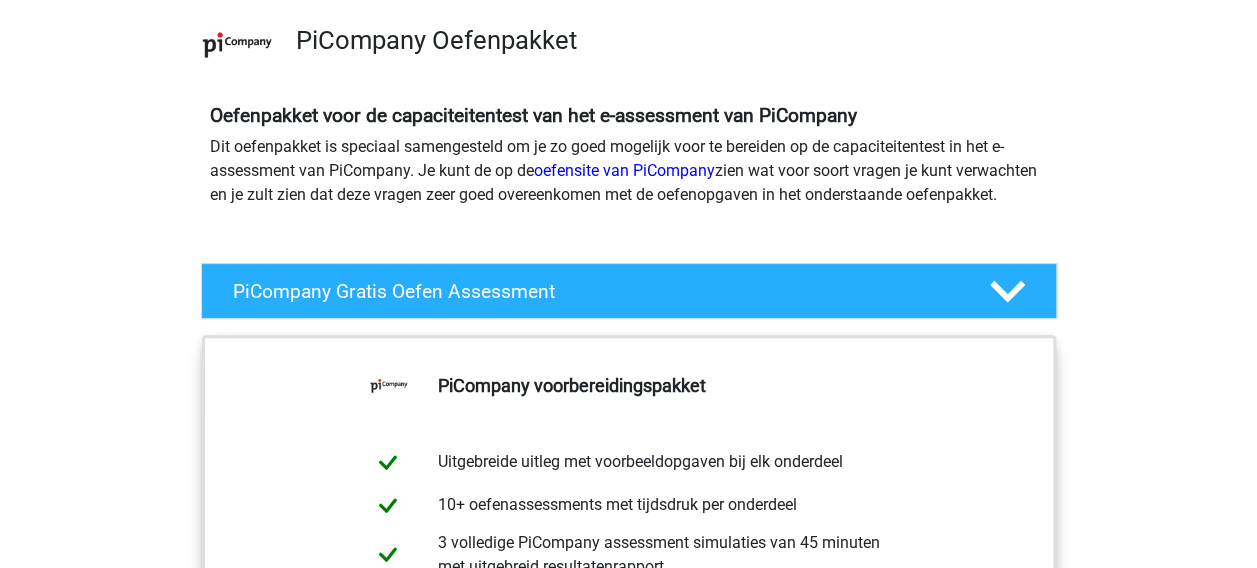 scroll, scrollTop: 0, scrollLeft: 0, axis: both 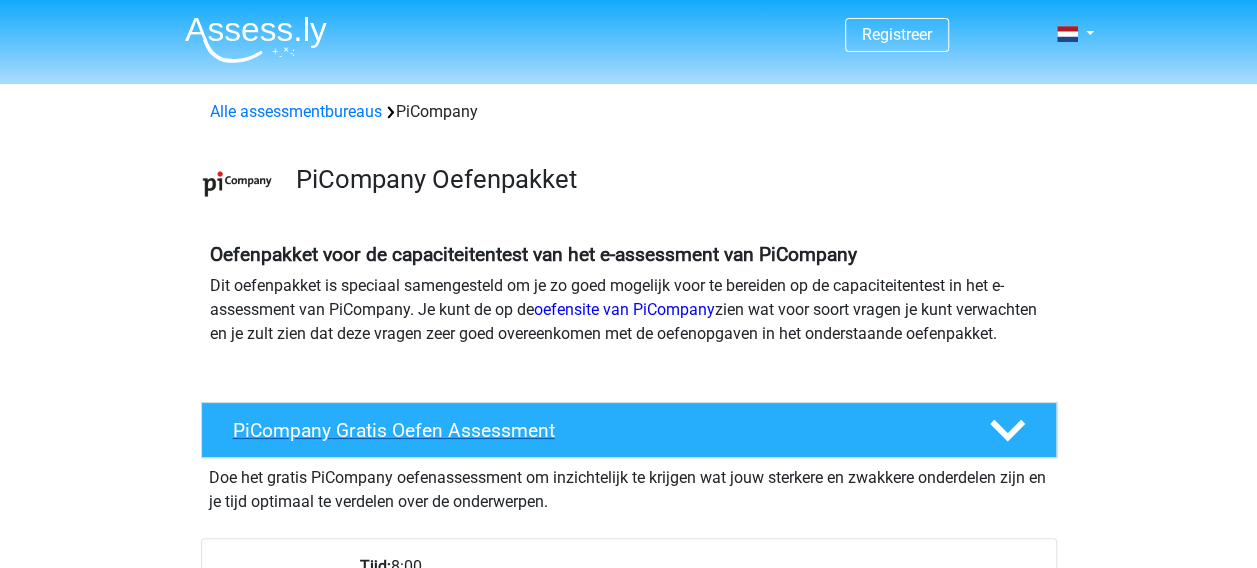 click on "PiCompany Gratis Oefen Assessment" at bounding box center [595, 430] 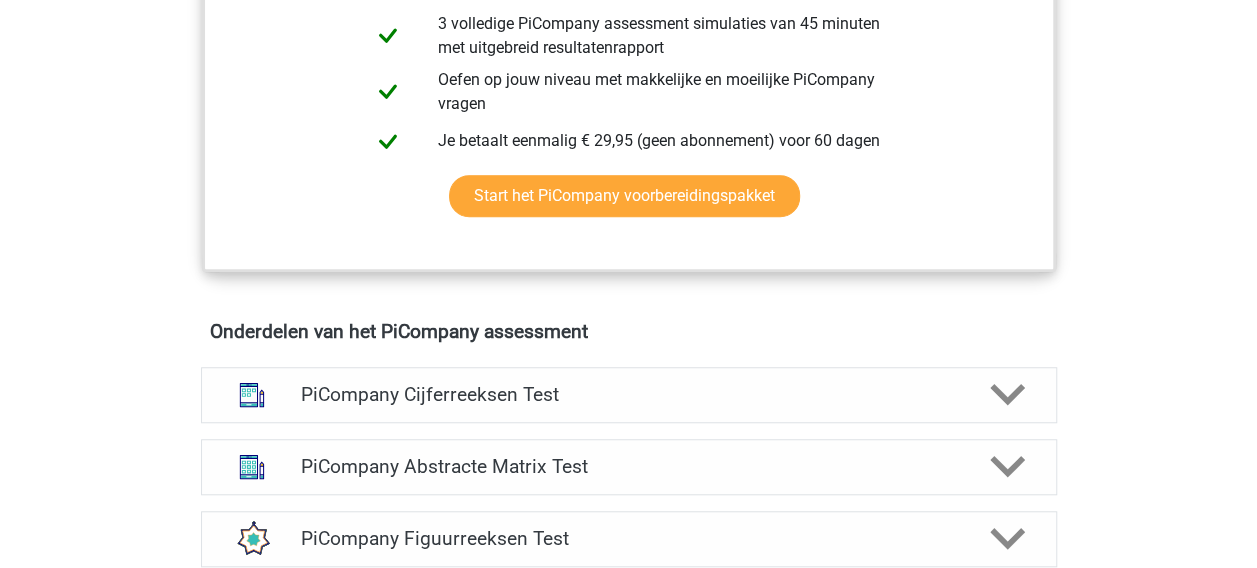 scroll, scrollTop: 700, scrollLeft: 0, axis: vertical 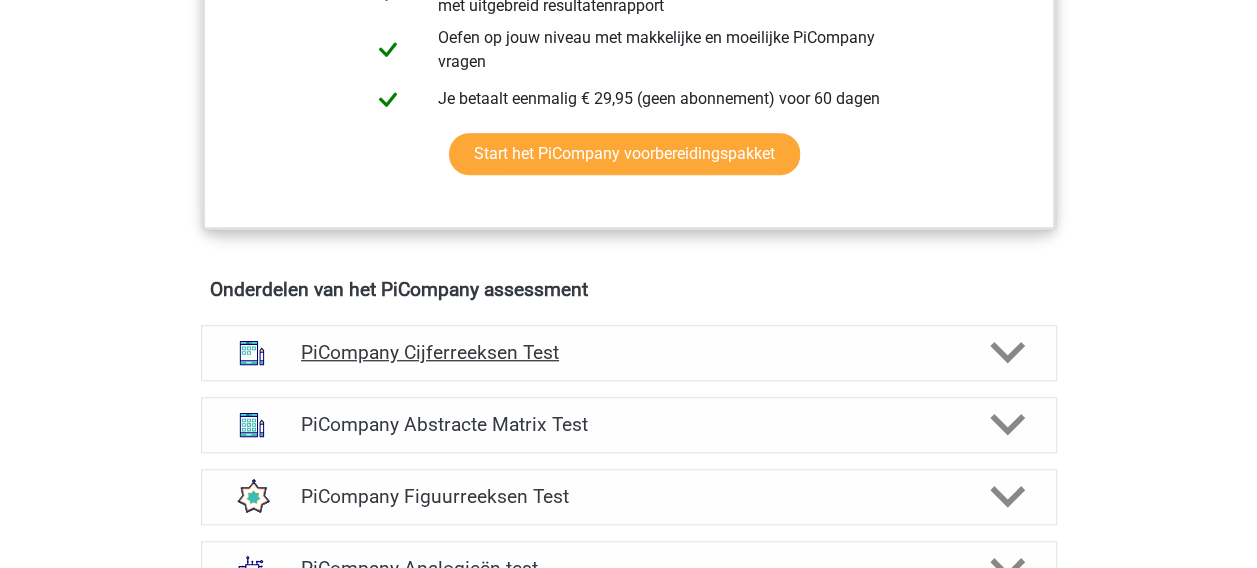 click 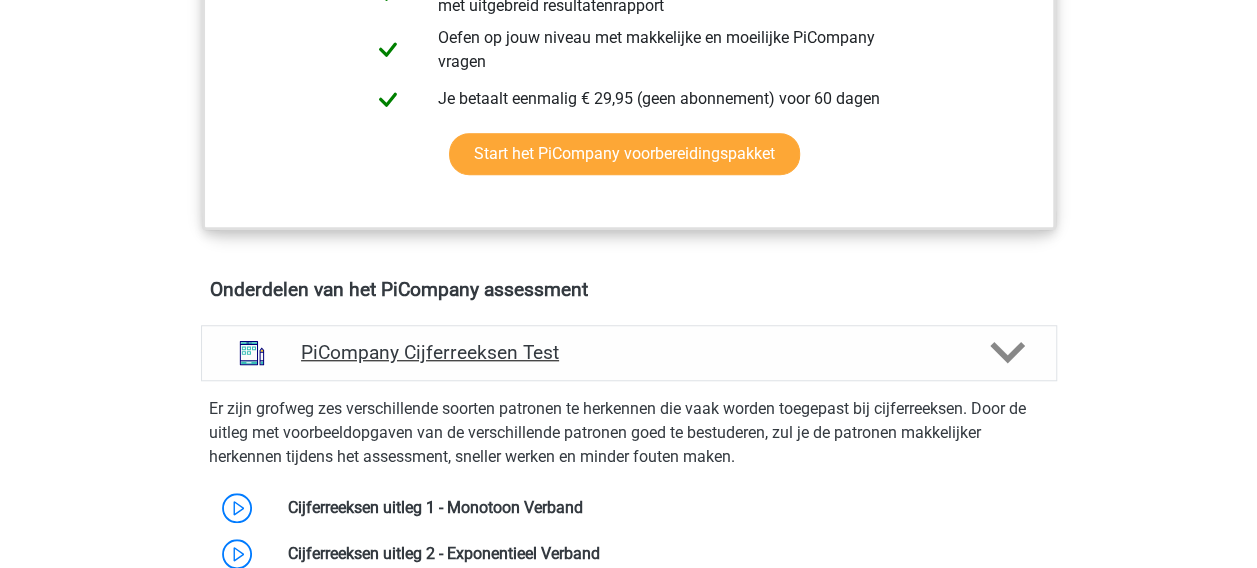 click 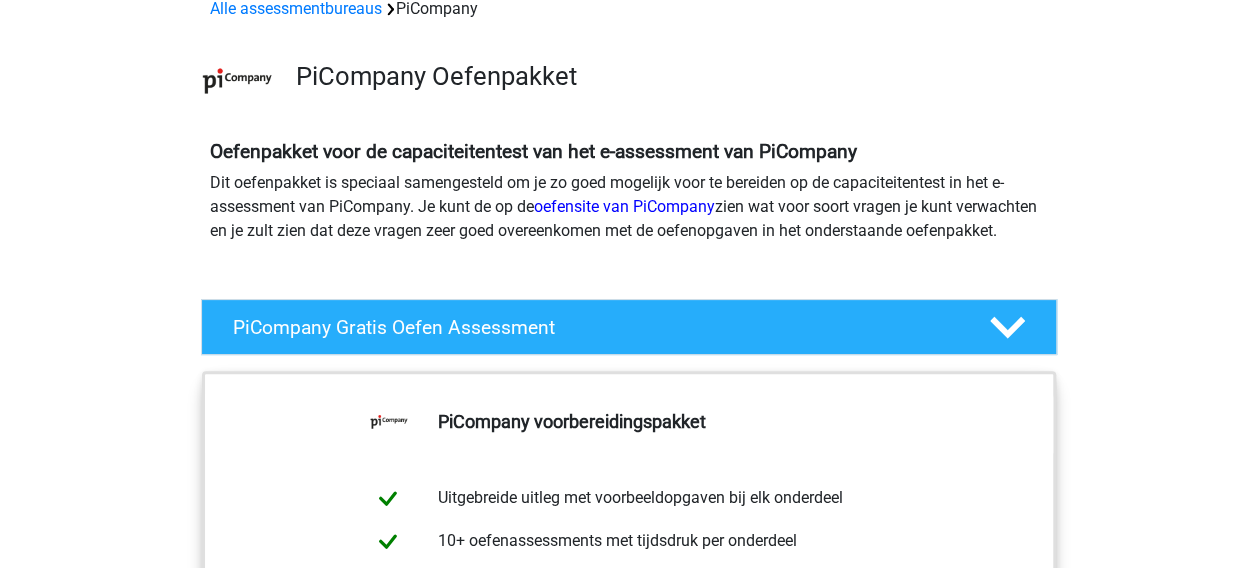 scroll, scrollTop: 100, scrollLeft: 0, axis: vertical 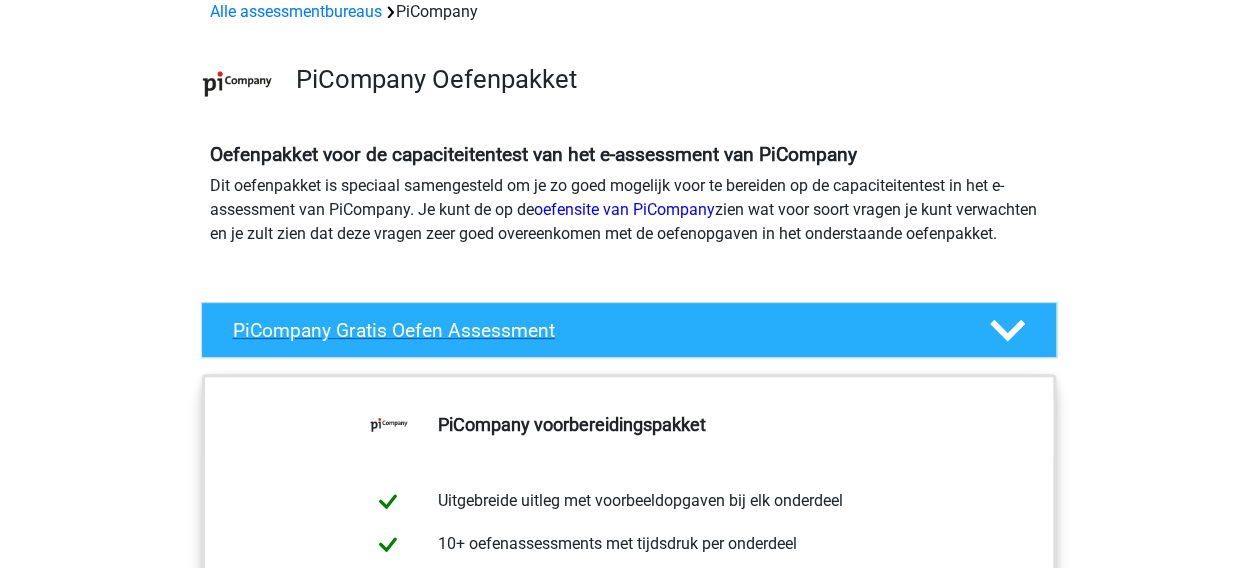 click on "PiCompany Gratis Oefen Assessment" at bounding box center [629, 330] 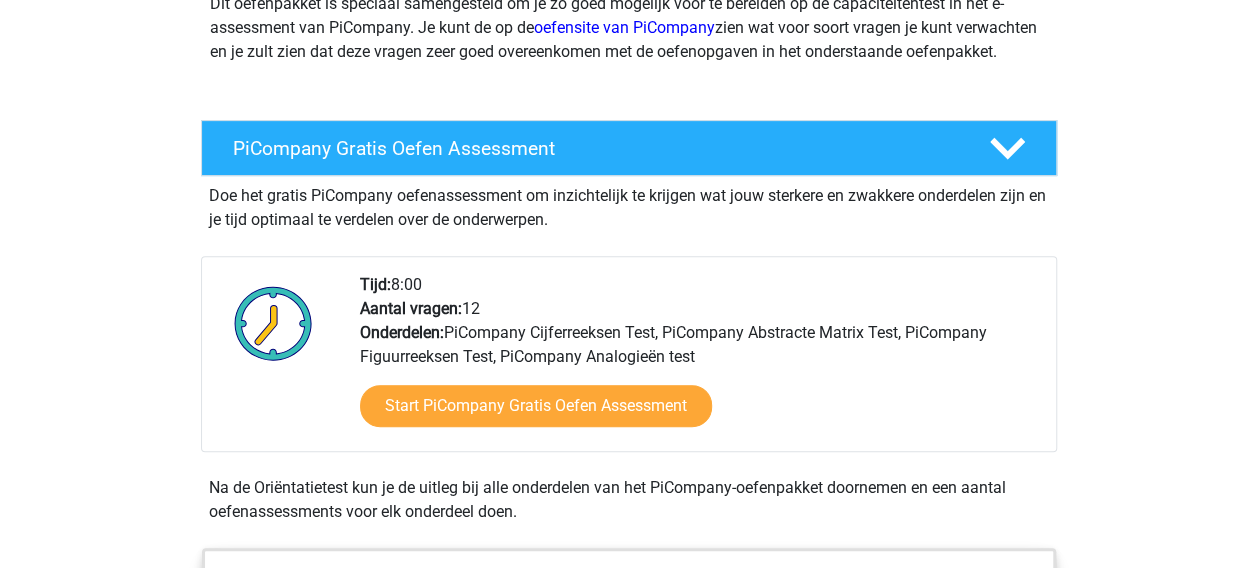 scroll, scrollTop: 300, scrollLeft: 0, axis: vertical 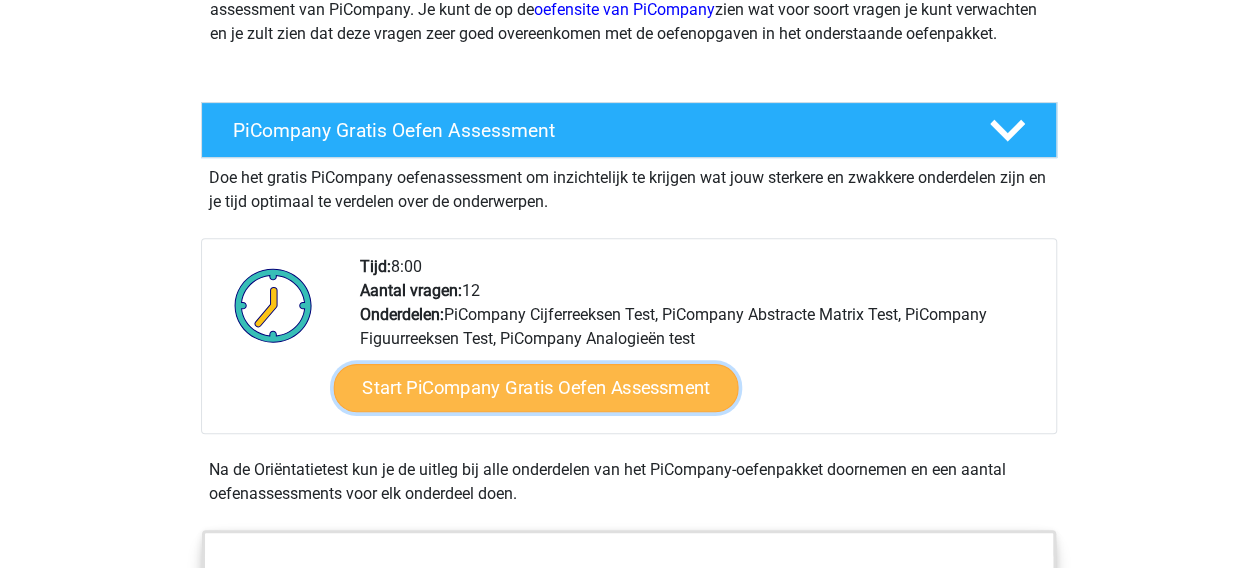 click on "Start PiCompany Gratis Oefen Assessment" at bounding box center [535, 388] 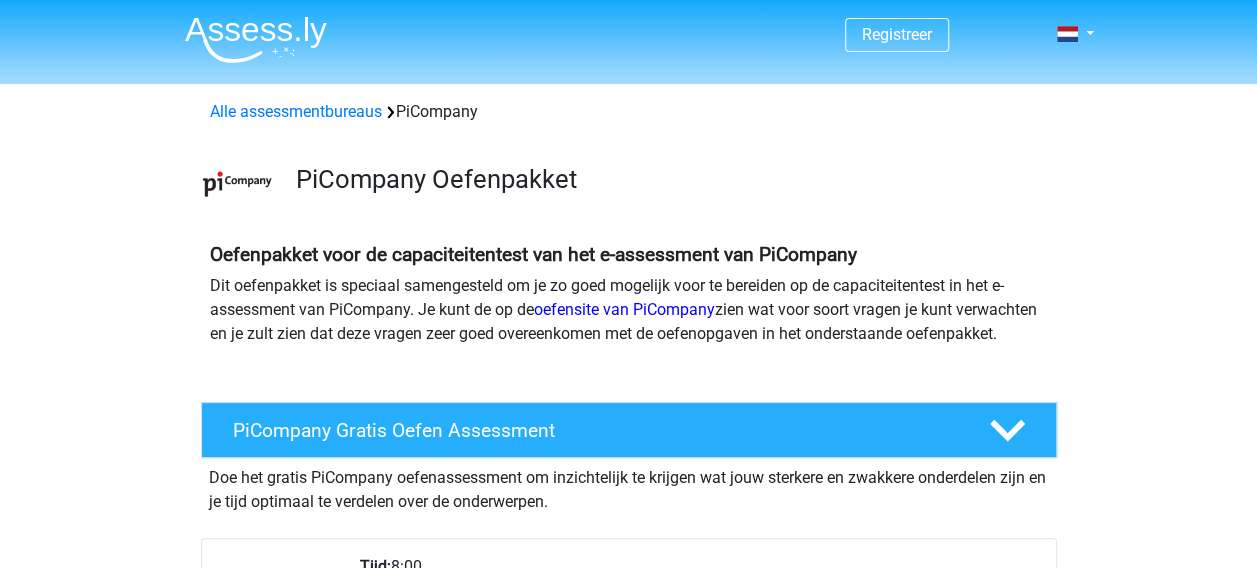 scroll, scrollTop: 0, scrollLeft: 0, axis: both 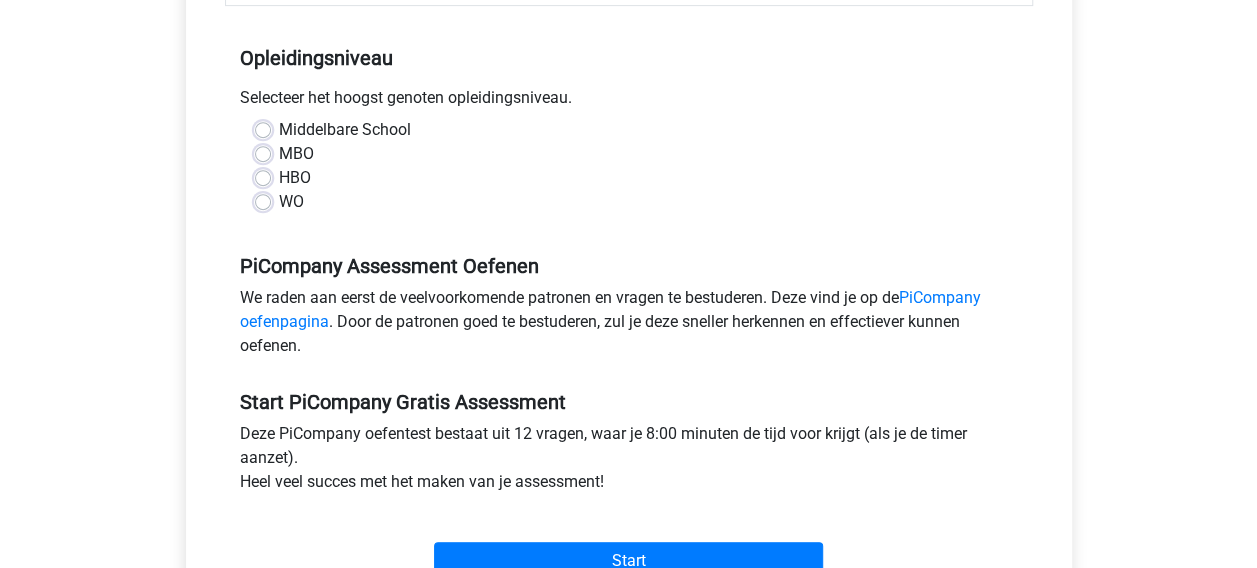 click on "HBO" at bounding box center [295, 178] 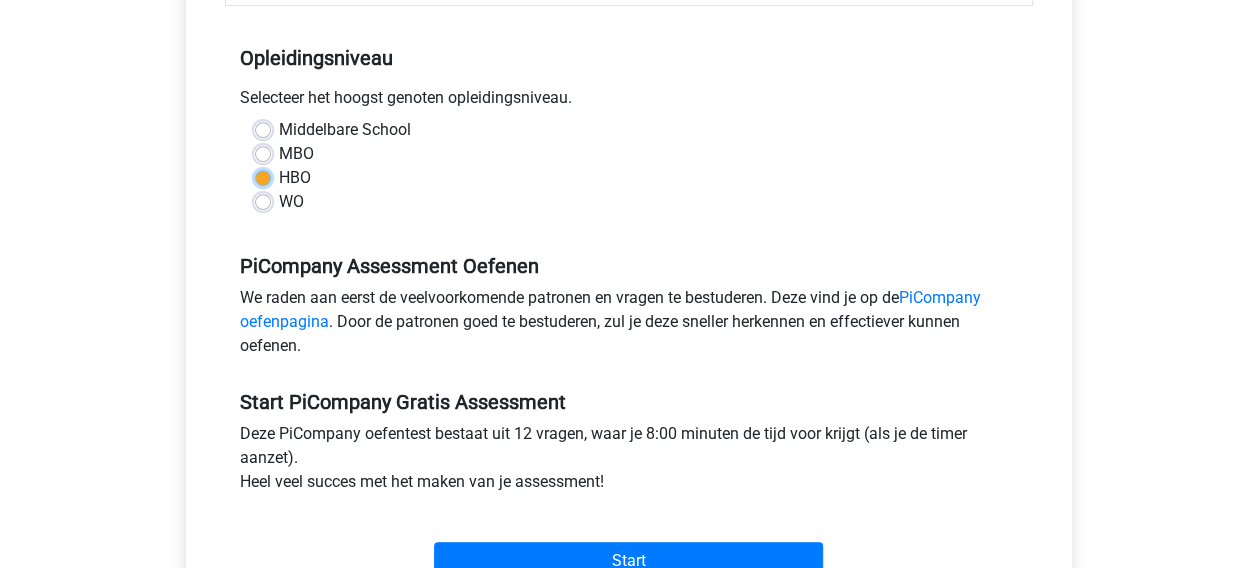 click on "HBO" at bounding box center (263, 176) 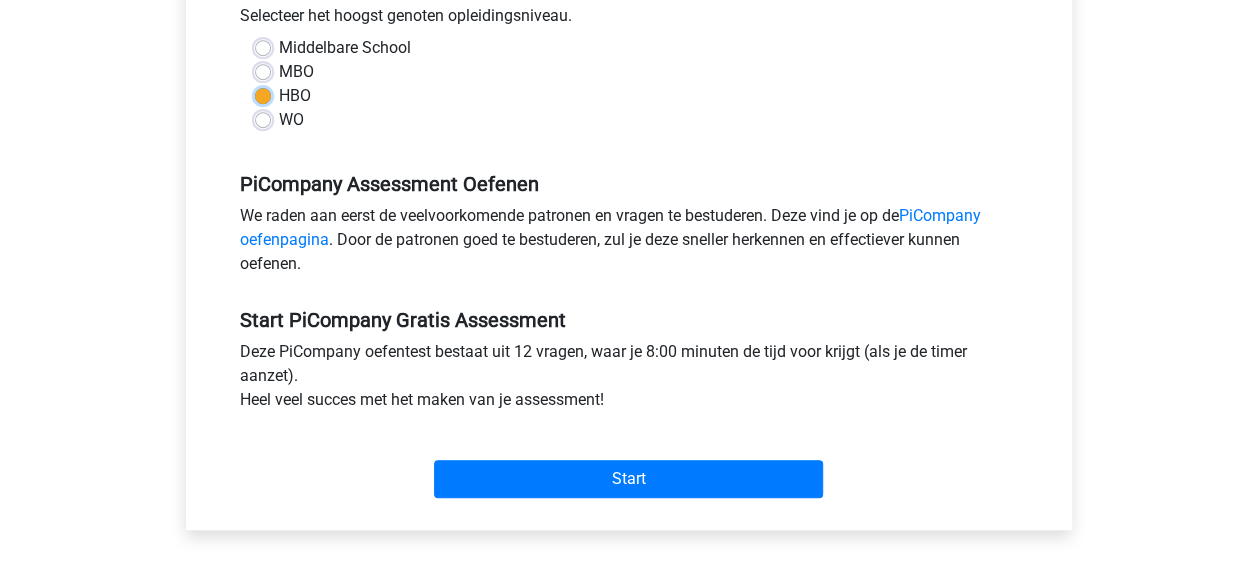 scroll, scrollTop: 600, scrollLeft: 0, axis: vertical 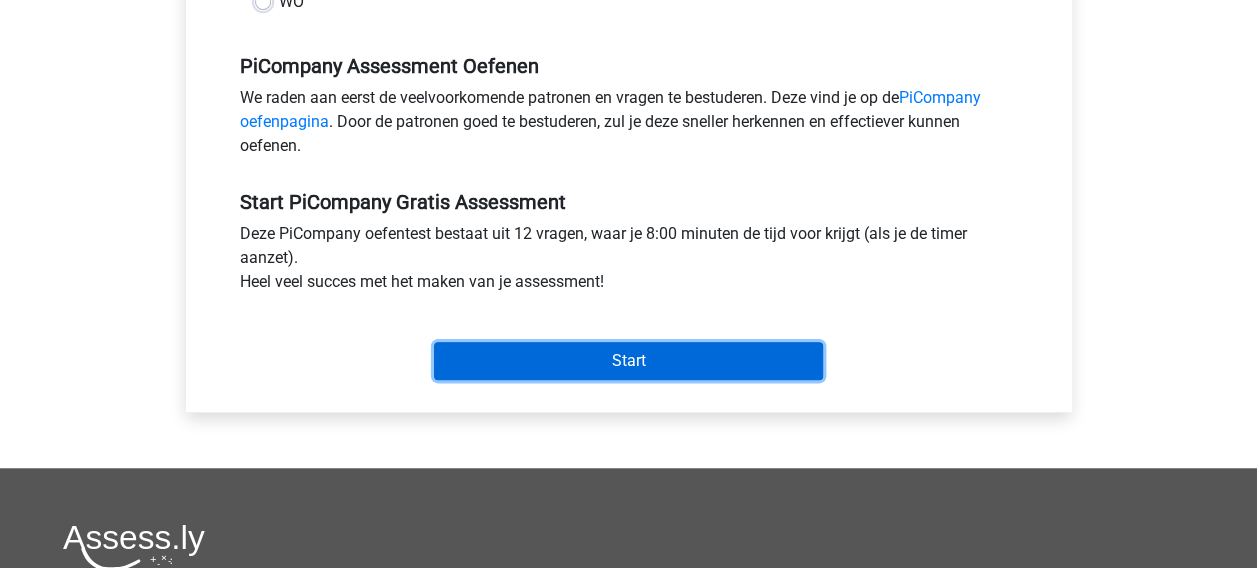 click on "Start" at bounding box center (628, 361) 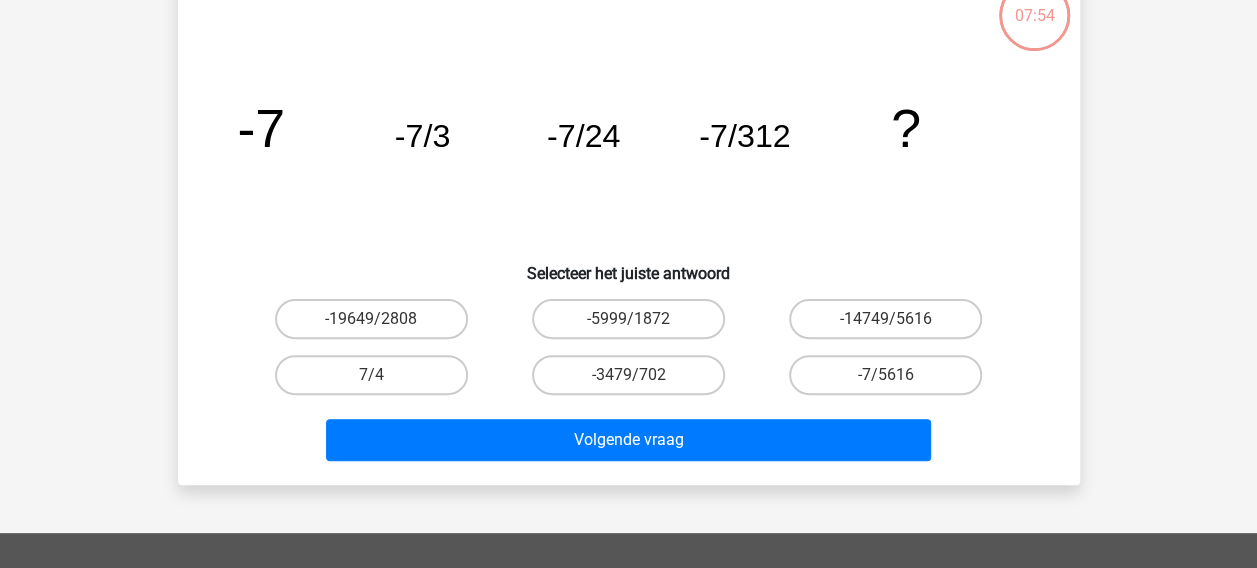 scroll, scrollTop: 100, scrollLeft: 0, axis: vertical 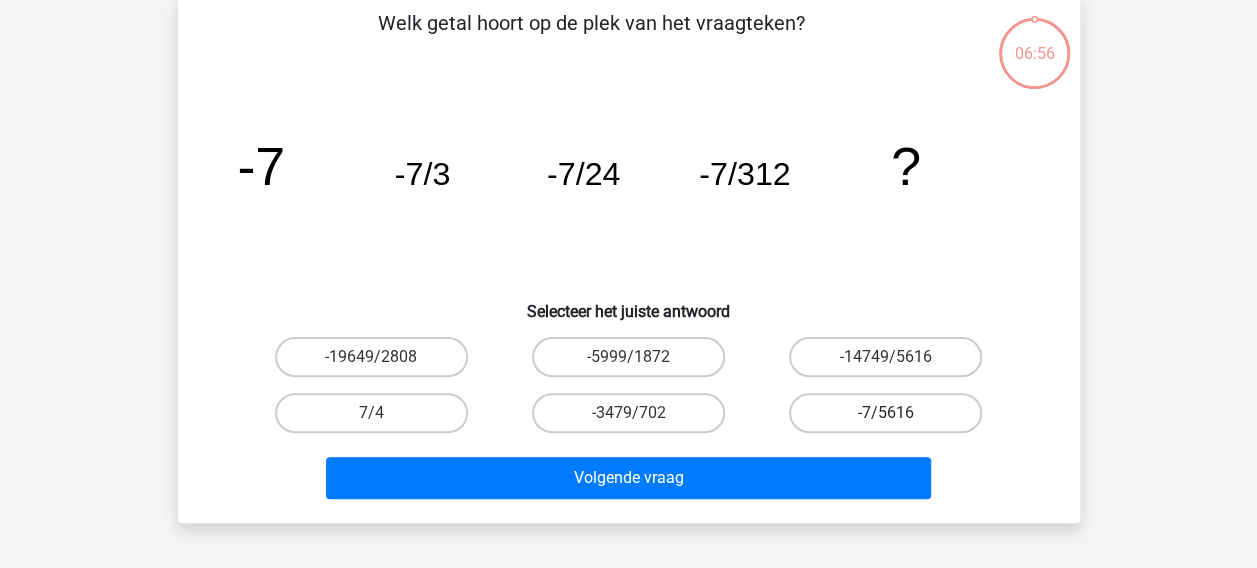 click on "-7/5616" at bounding box center (885, 413) 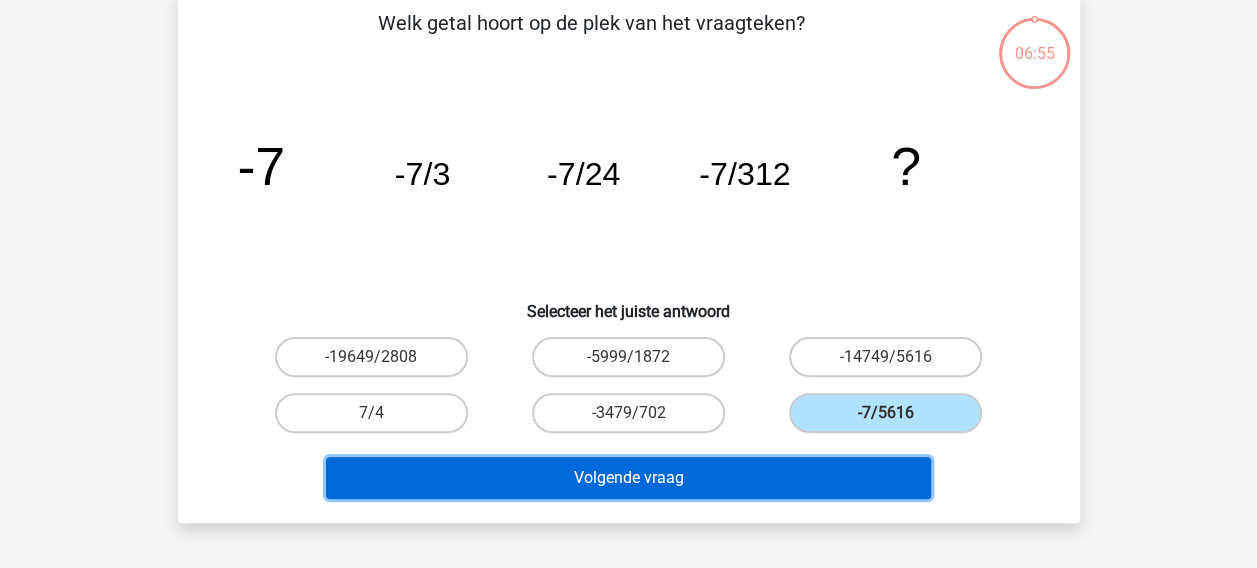 click on "Volgende vraag" at bounding box center (628, 478) 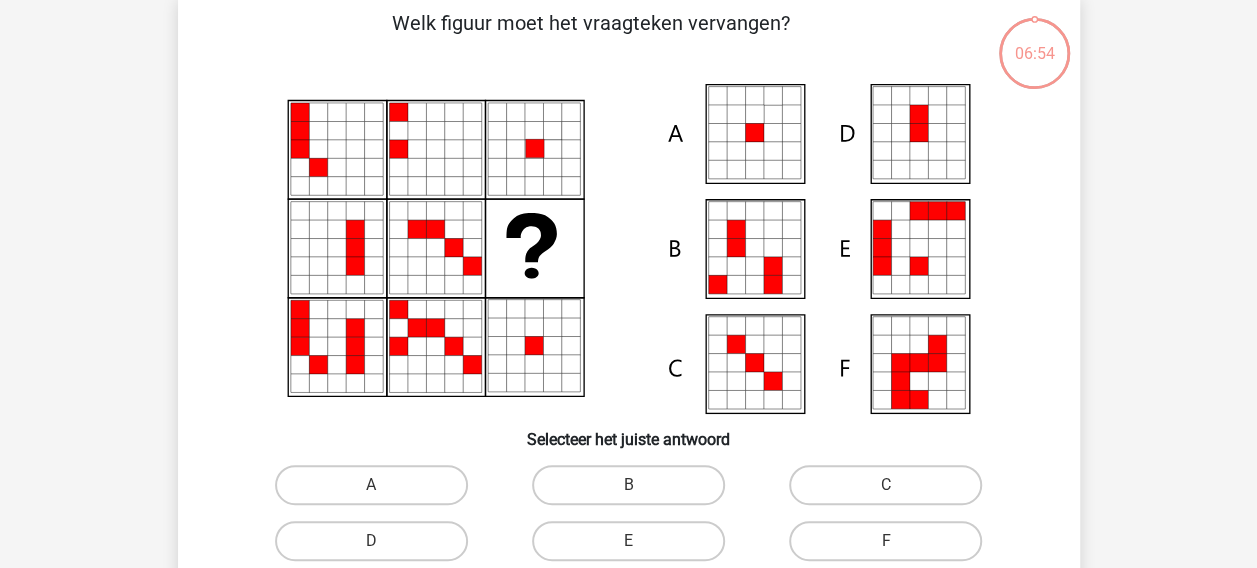 scroll, scrollTop: 92, scrollLeft: 0, axis: vertical 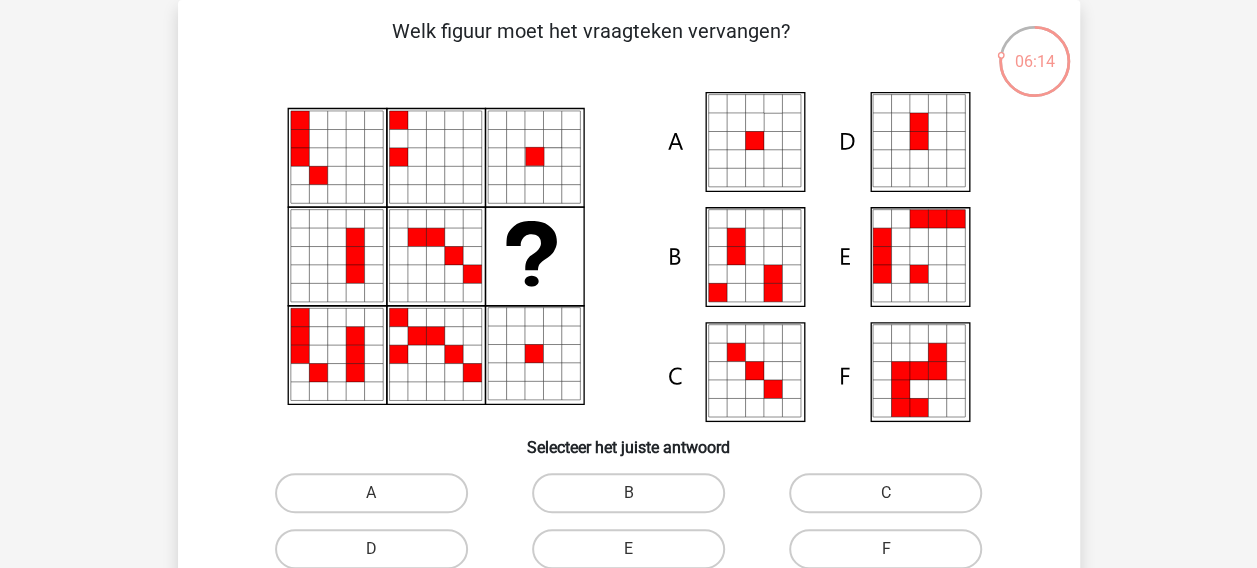 click 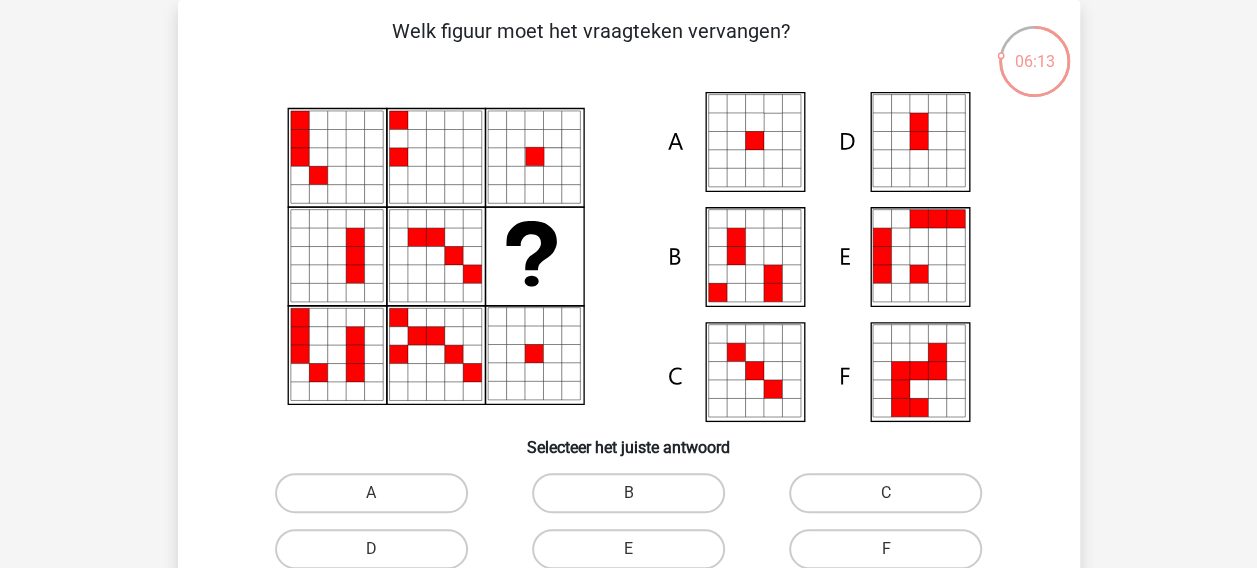 click on "A" at bounding box center (377, 499) 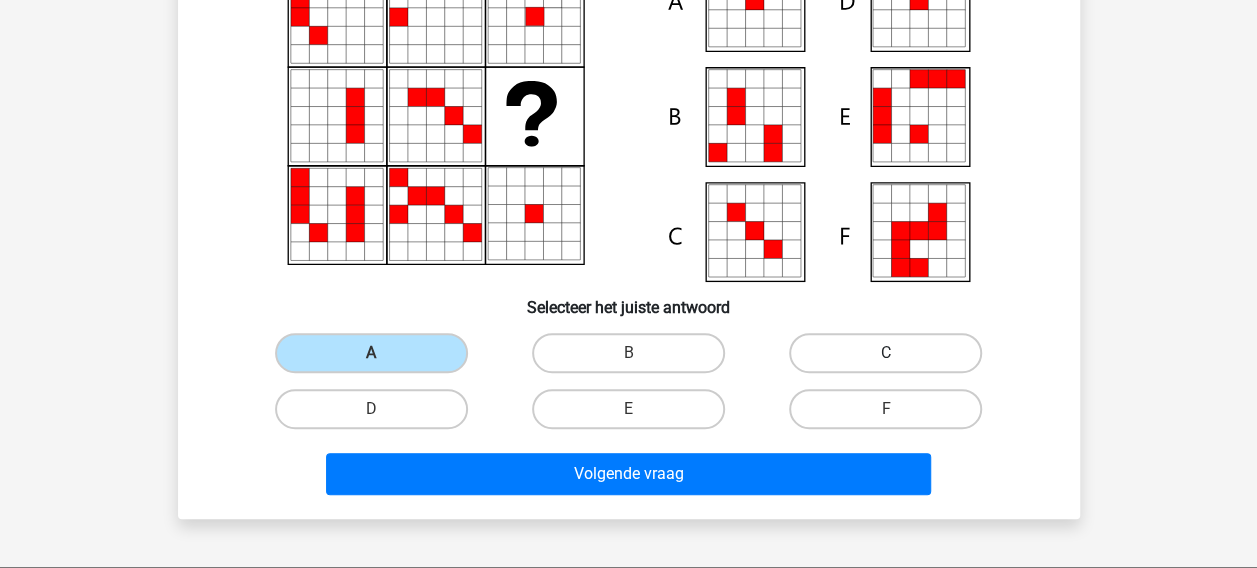 scroll, scrollTop: 292, scrollLeft: 0, axis: vertical 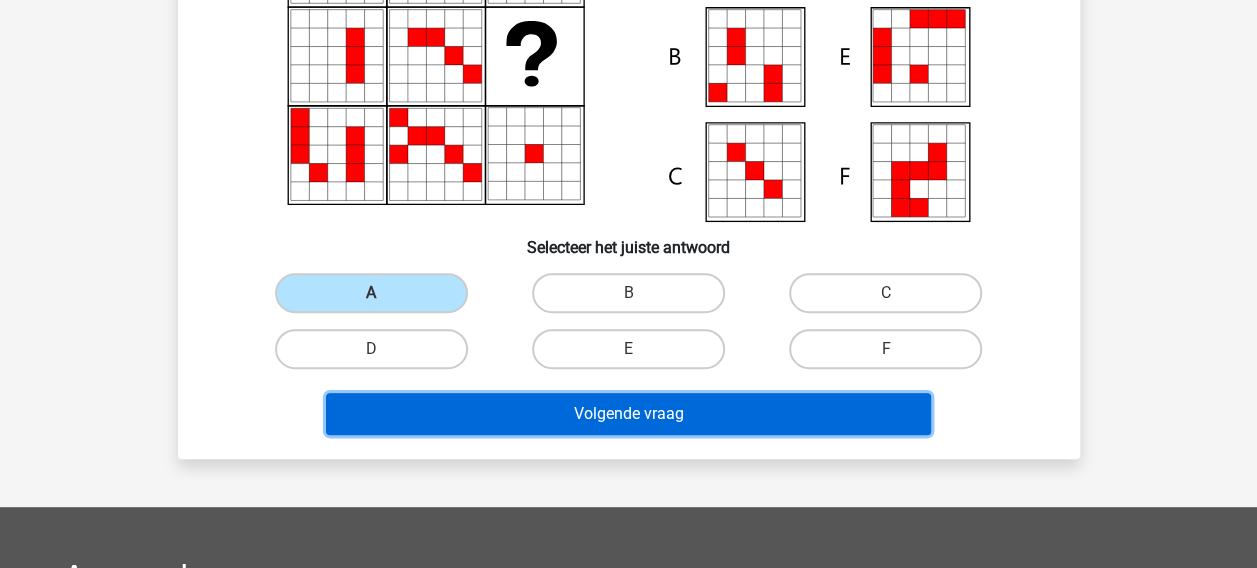 click on "Volgende vraag" at bounding box center [628, 414] 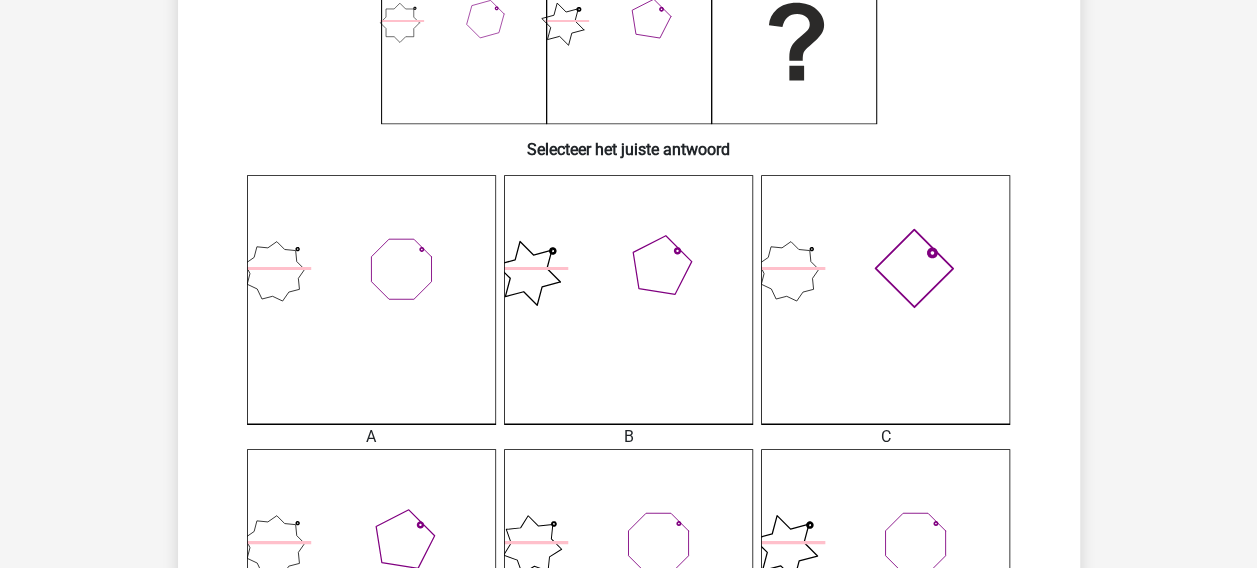 scroll, scrollTop: 392, scrollLeft: 0, axis: vertical 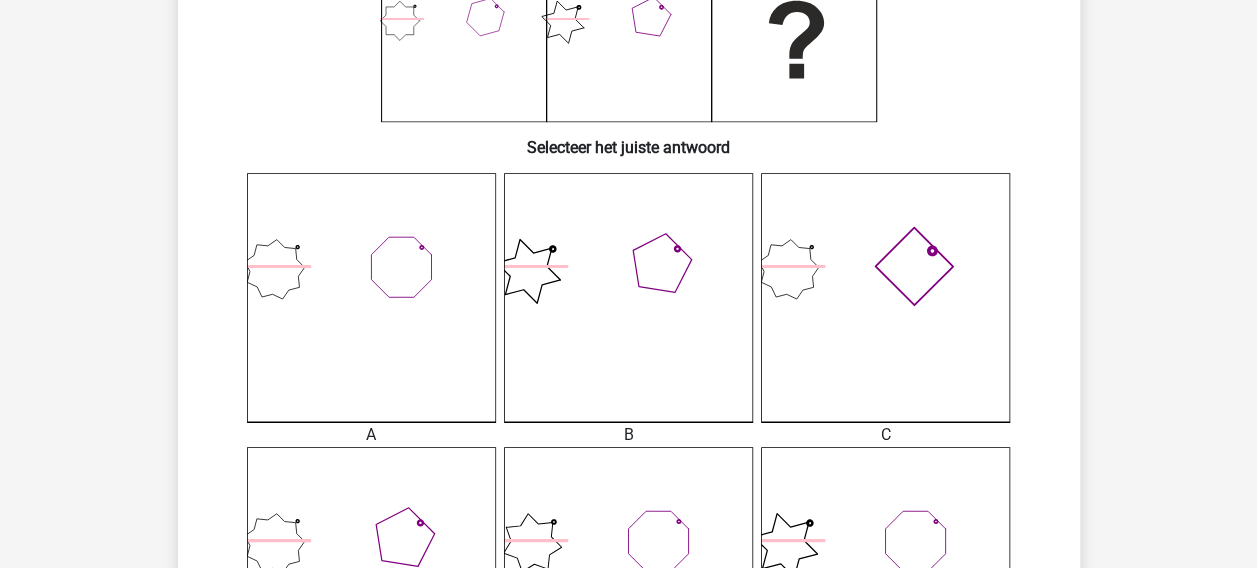 click 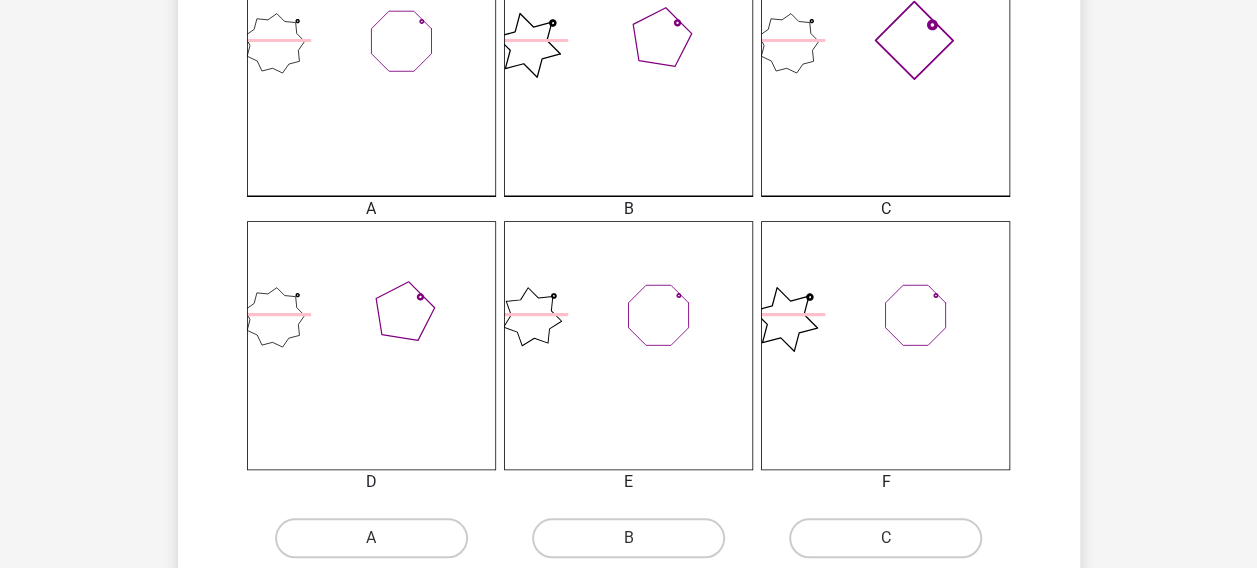 scroll, scrollTop: 792, scrollLeft: 0, axis: vertical 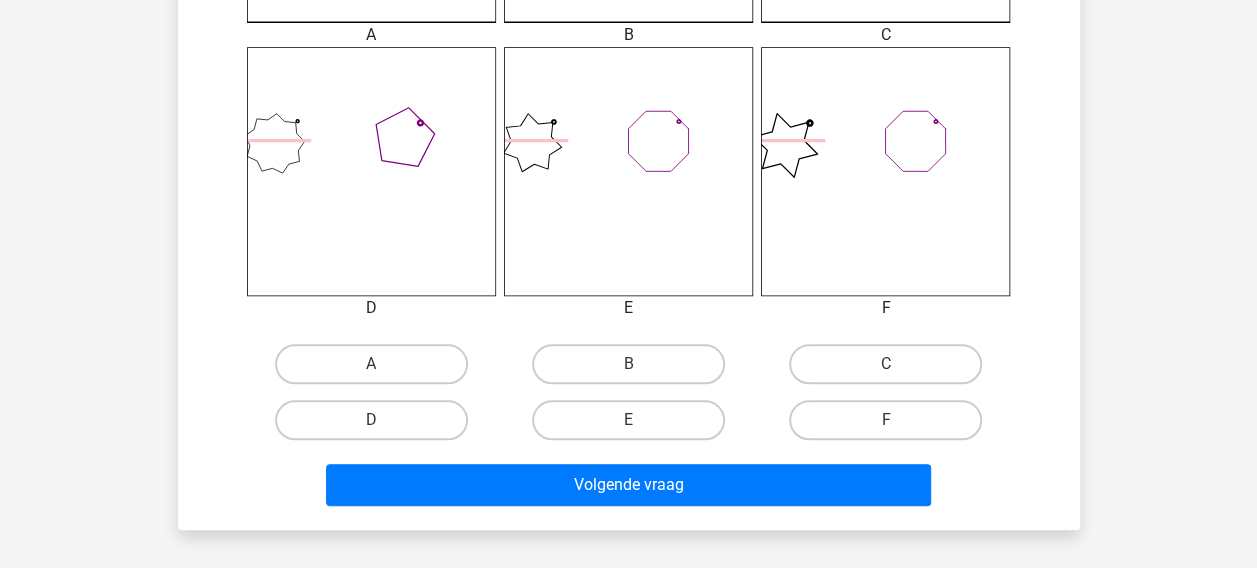 drag, startPoint x: 896, startPoint y: 366, endPoint x: 886, endPoint y: 367, distance: 10.049875 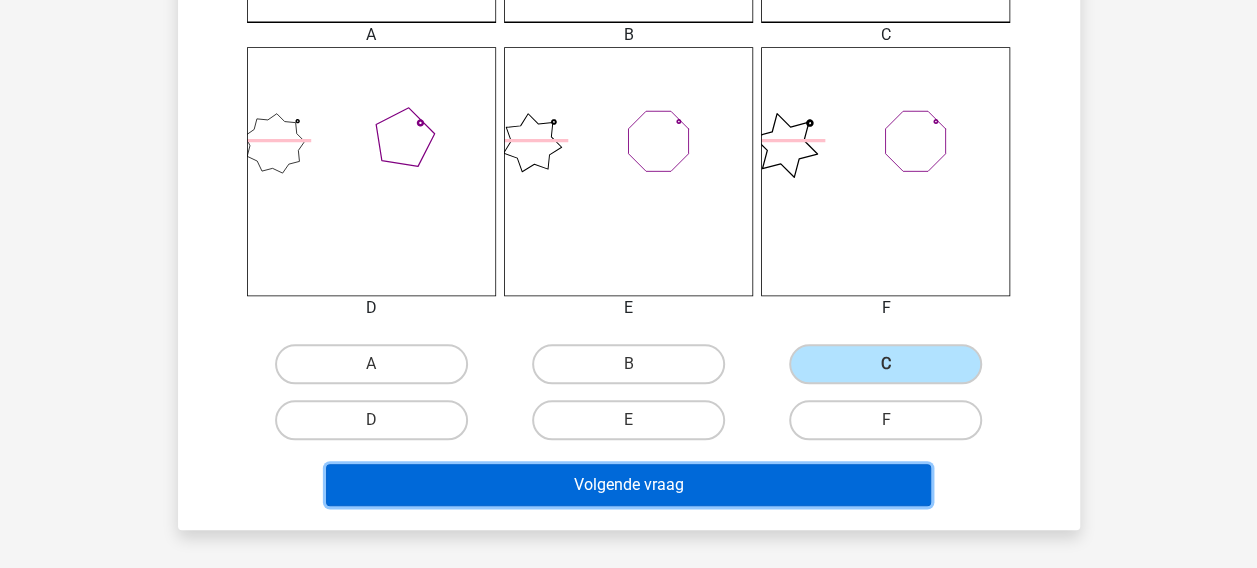 click on "Volgende vraag" at bounding box center (628, 485) 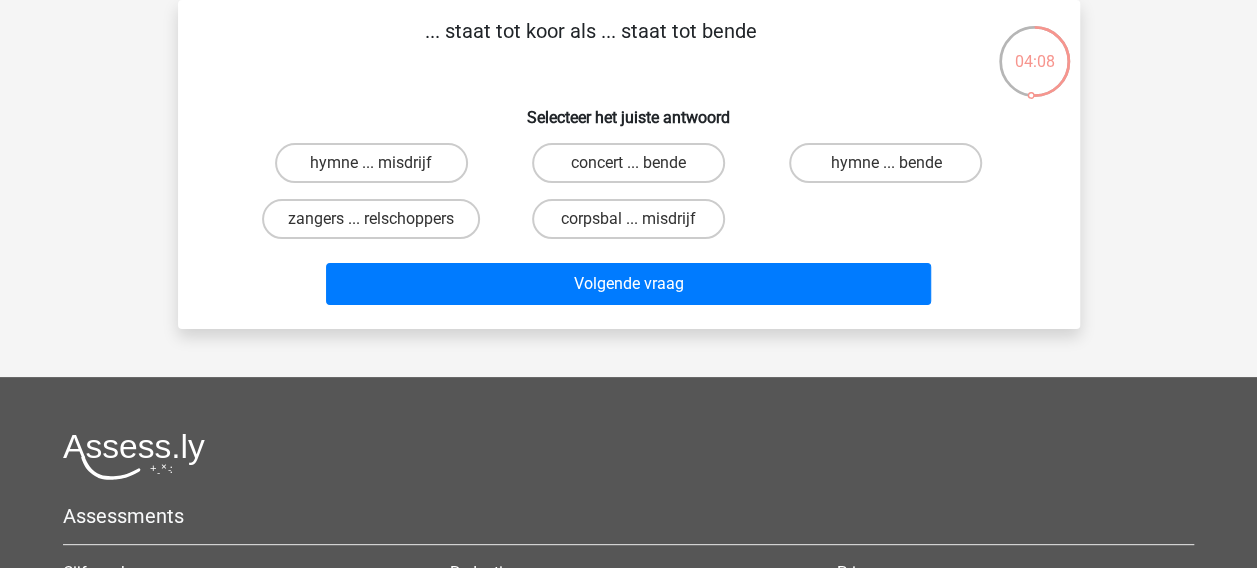 scroll, scrollTop: 0, scrollLeft: 0, axis: both 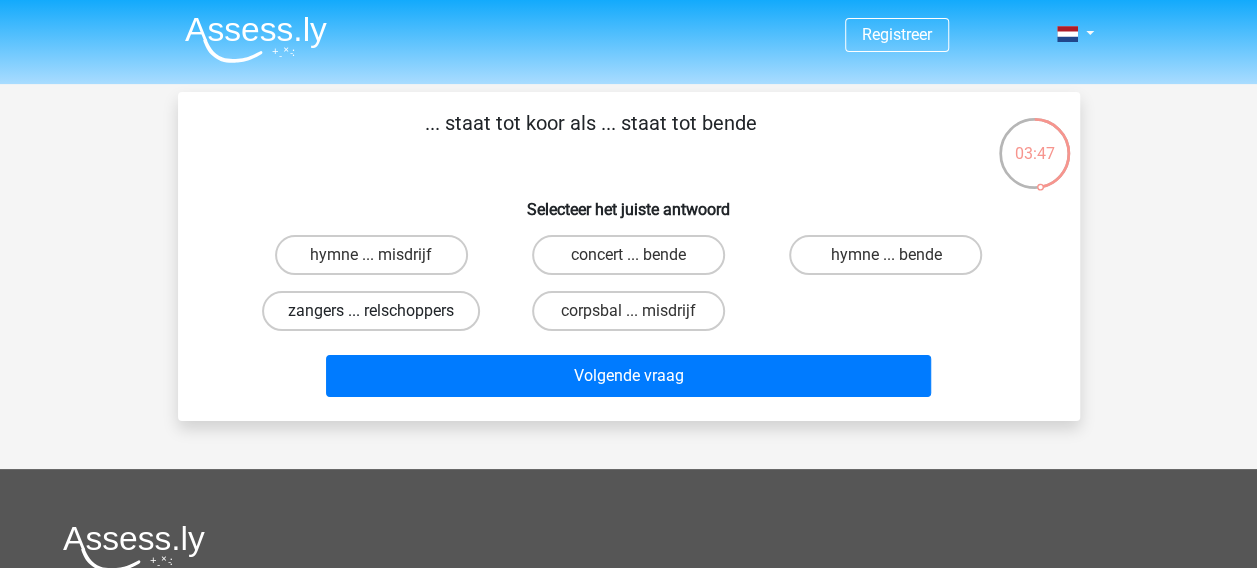 click on "zangers ... relschoppers" at bounding box center [371, 311] 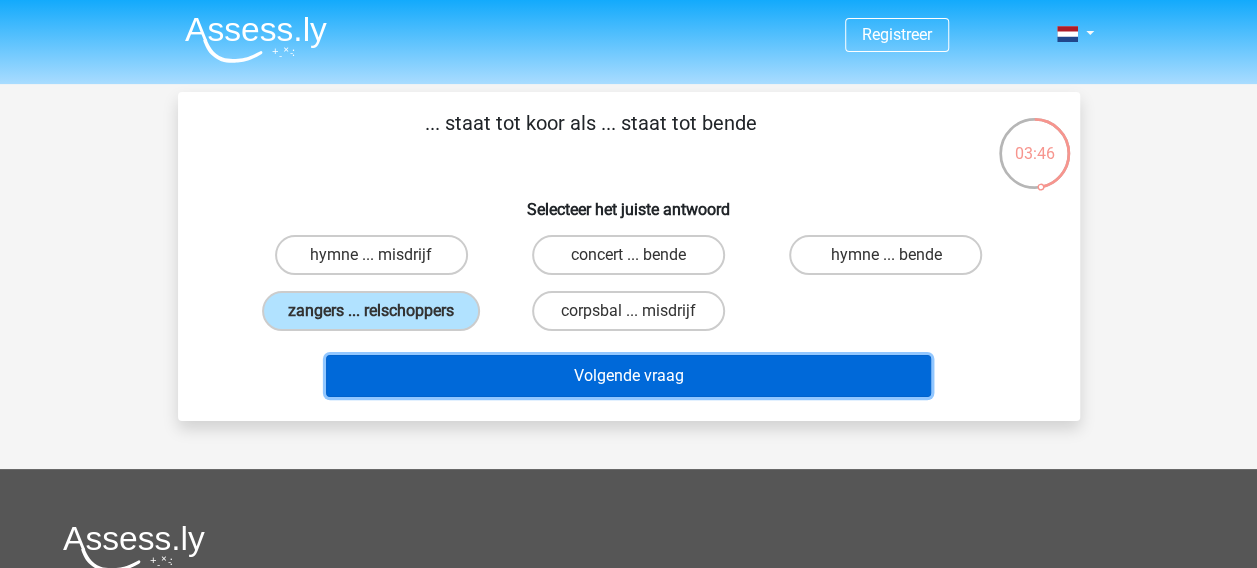 click on "Volgende vraag" at bounding box center [628, 376] 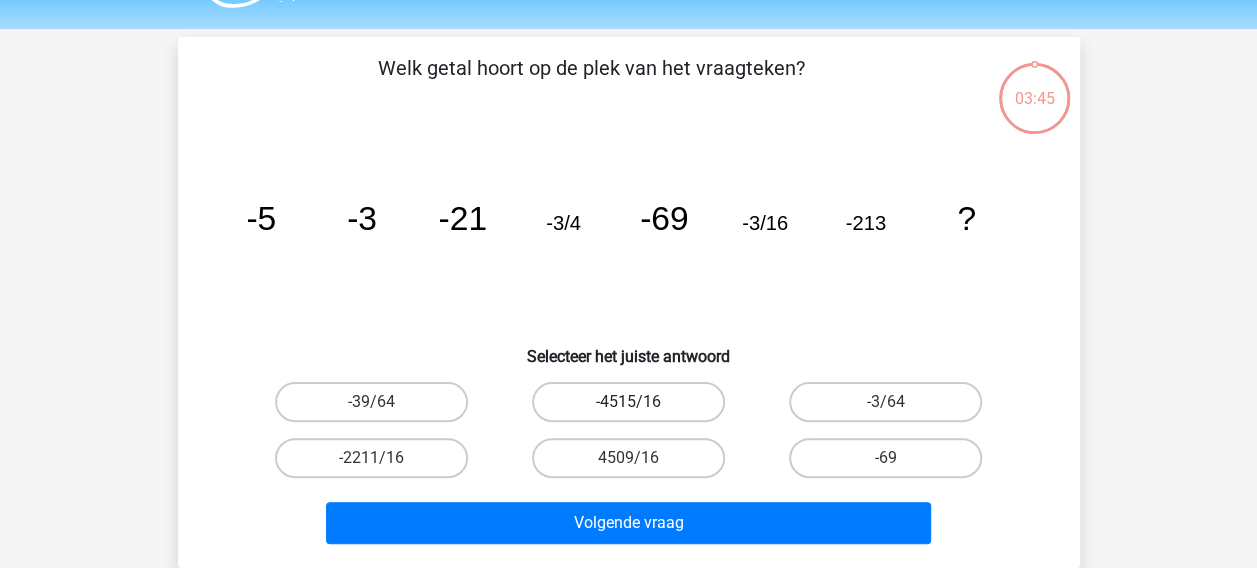 scroll, scrollTop: 92, scrollLeft: 0, axis: vertical 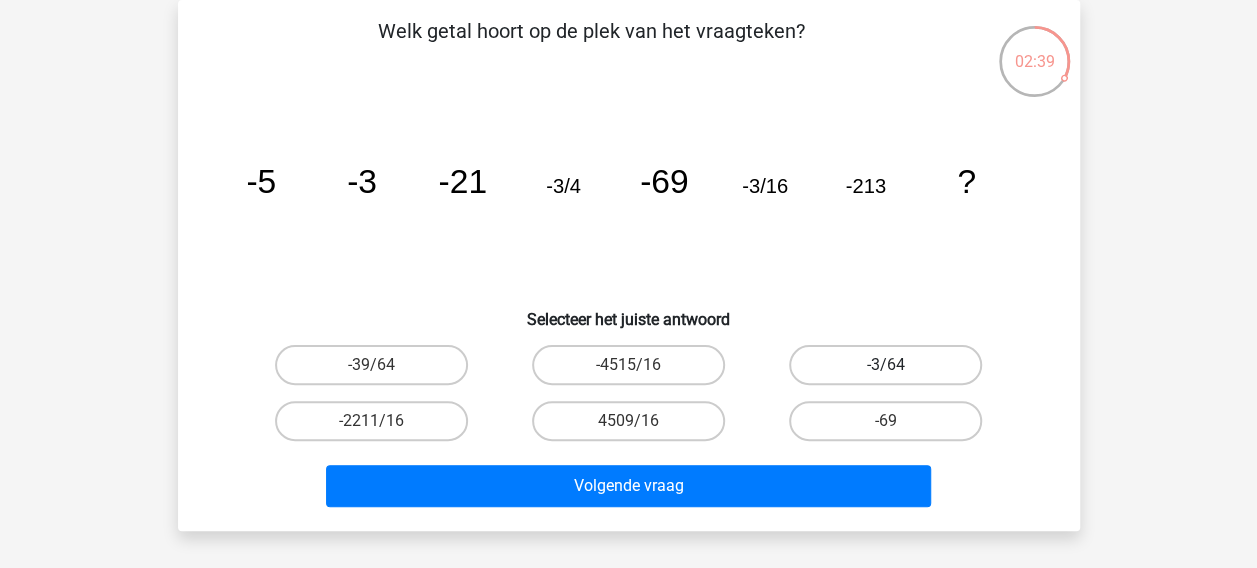 click on "-3/64" at bounding box center [885, 365] 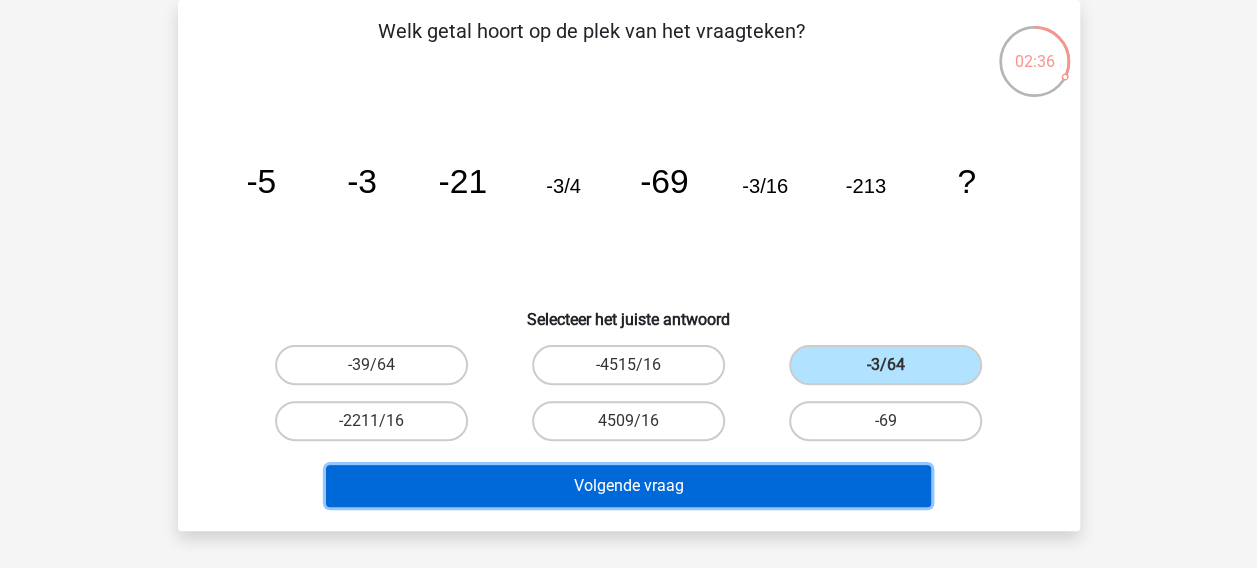click on "Volgende vraag" at bounding box center (628, 486) 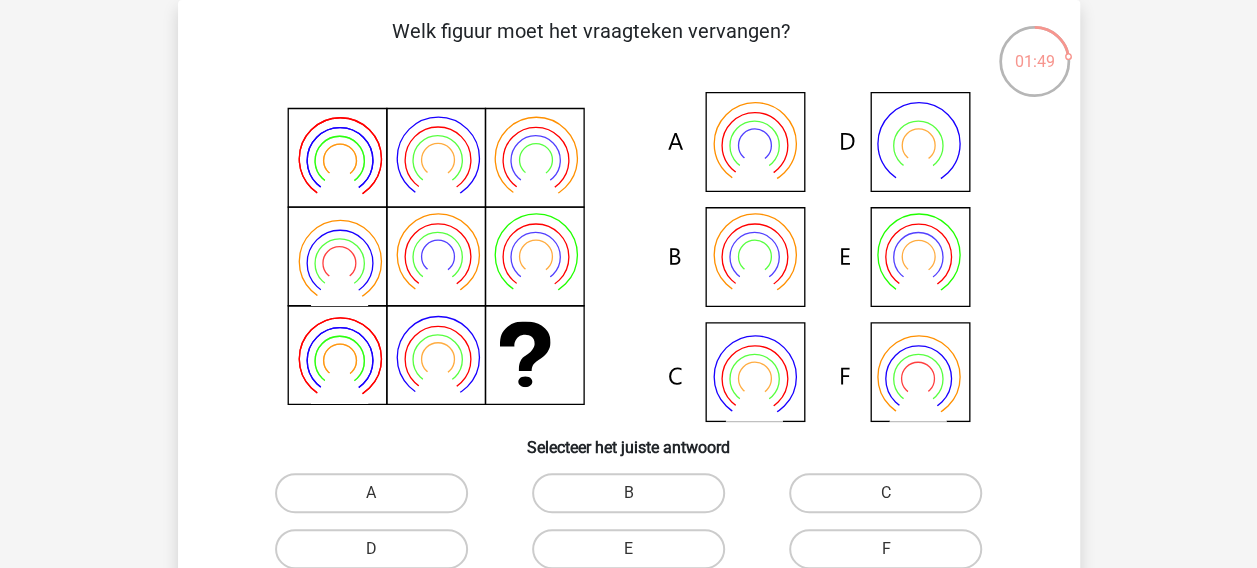 click on "F" at bounding box center (892, 555) 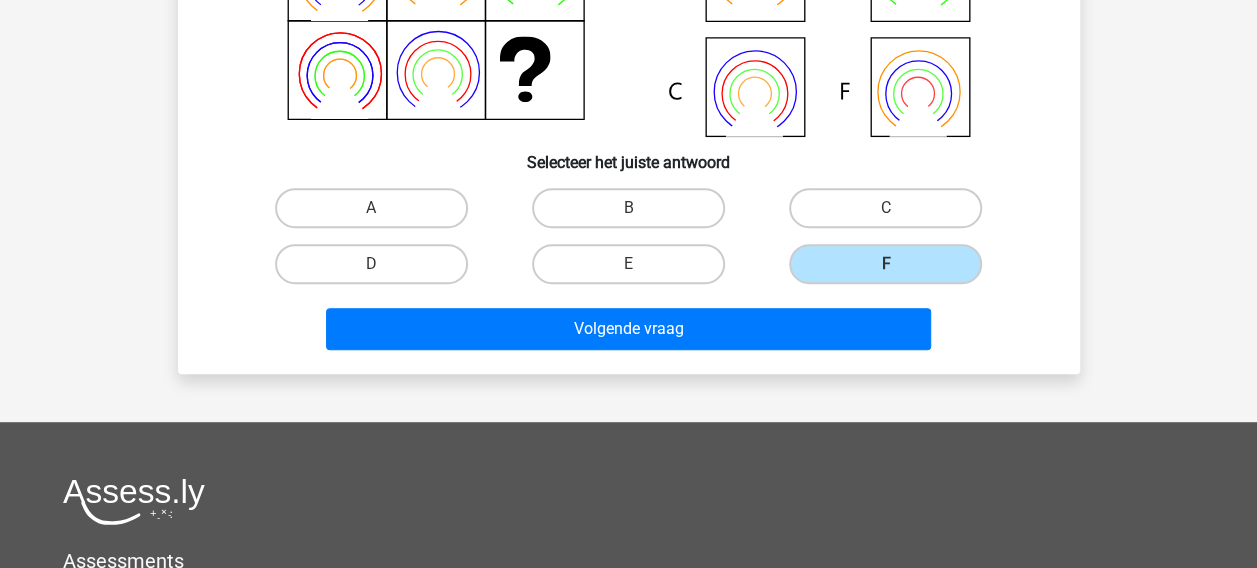 scroll, scrollTop: 392, scrollLeft: 0, axis: vertical 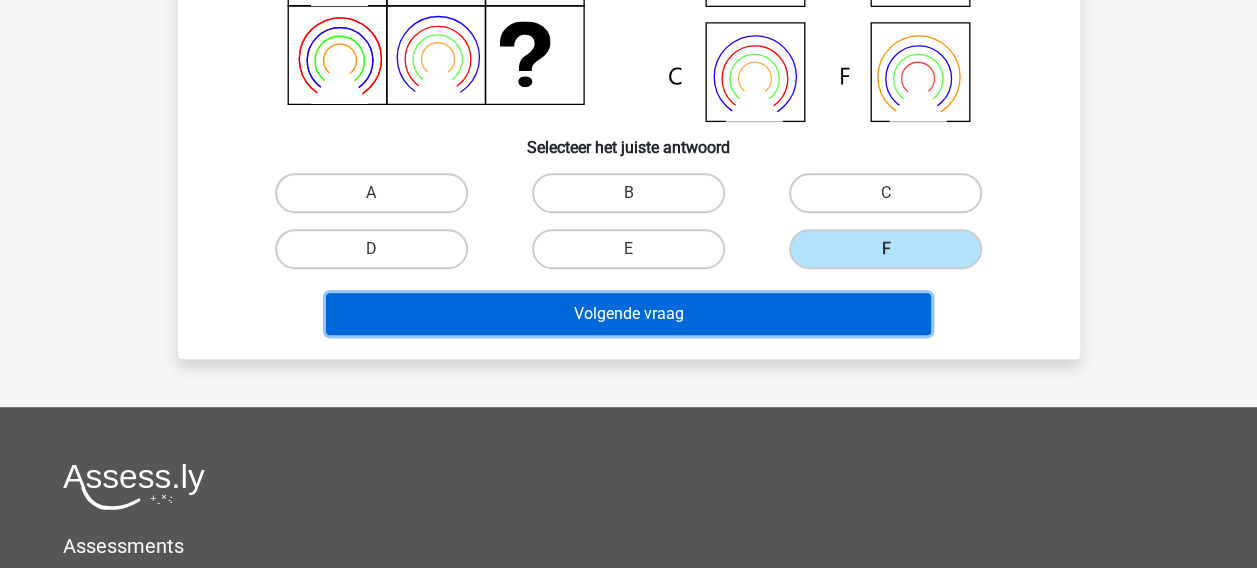 click on "Volgende vraag" at bounding box center [628, 314] 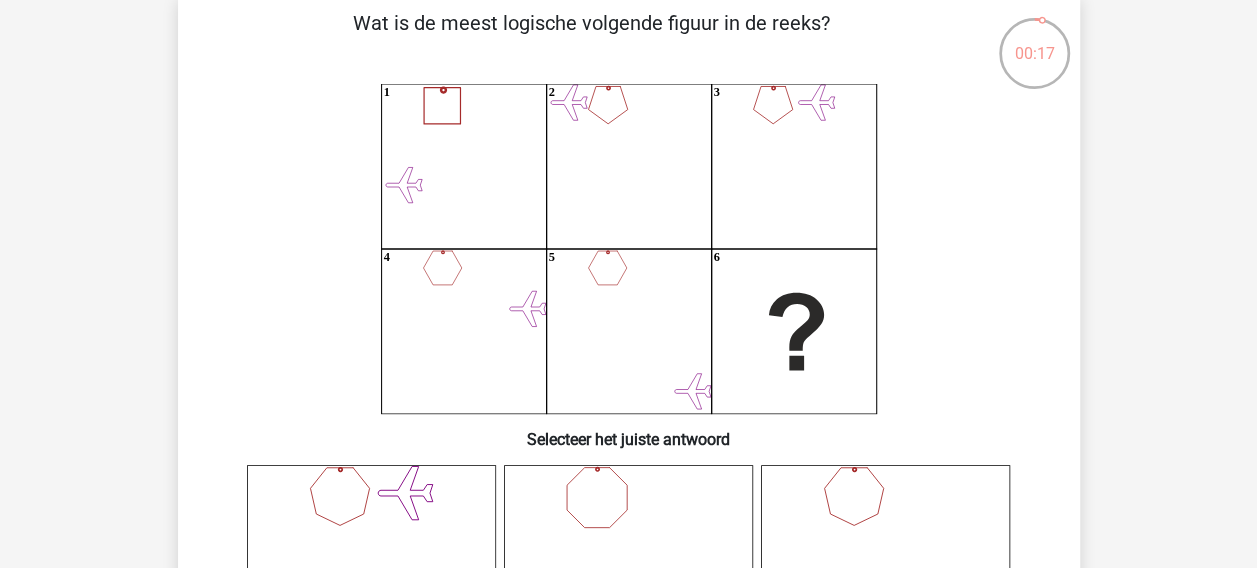 scroll, scrollTop: 0, scrollLeft: 0, axis: both 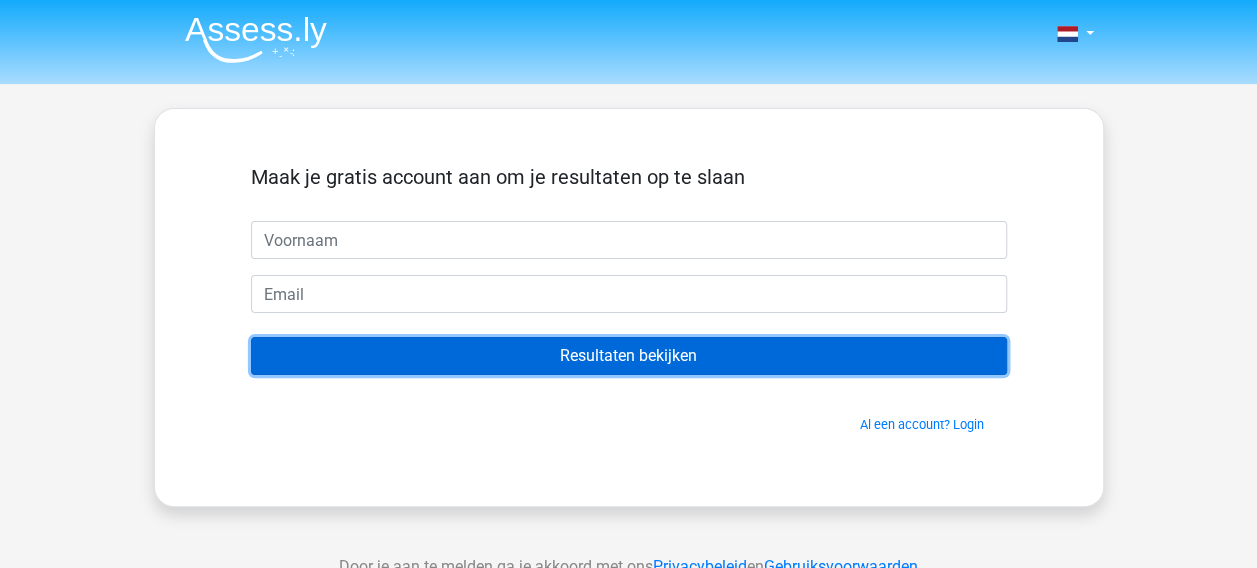 click on "Resultaten bekijken" at bounding box center [629, 356] 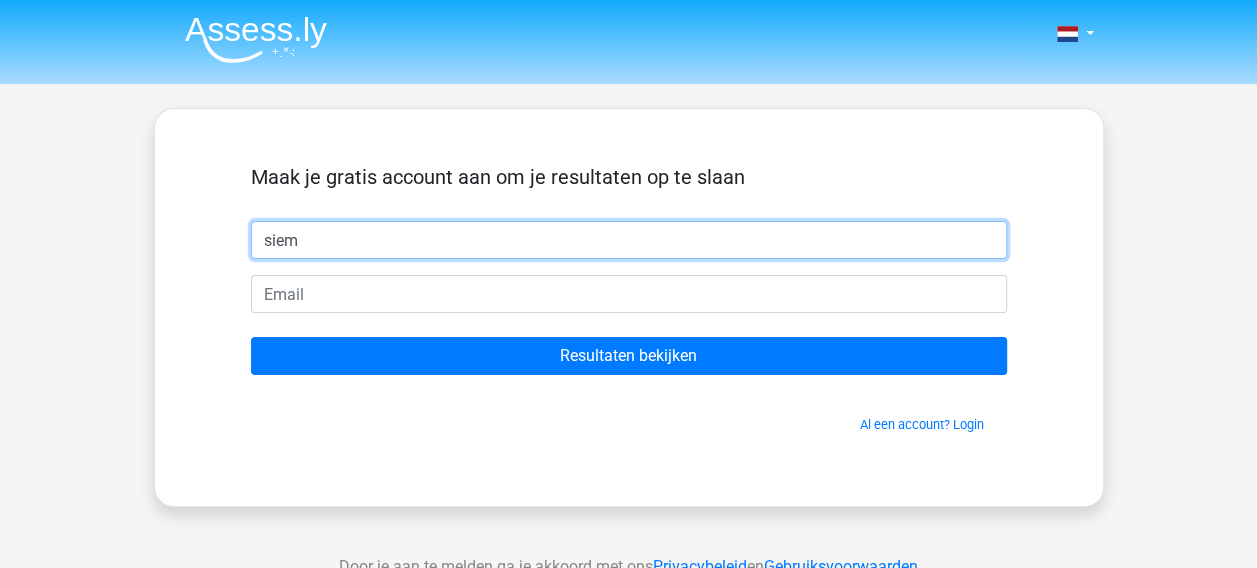 type on "siem" 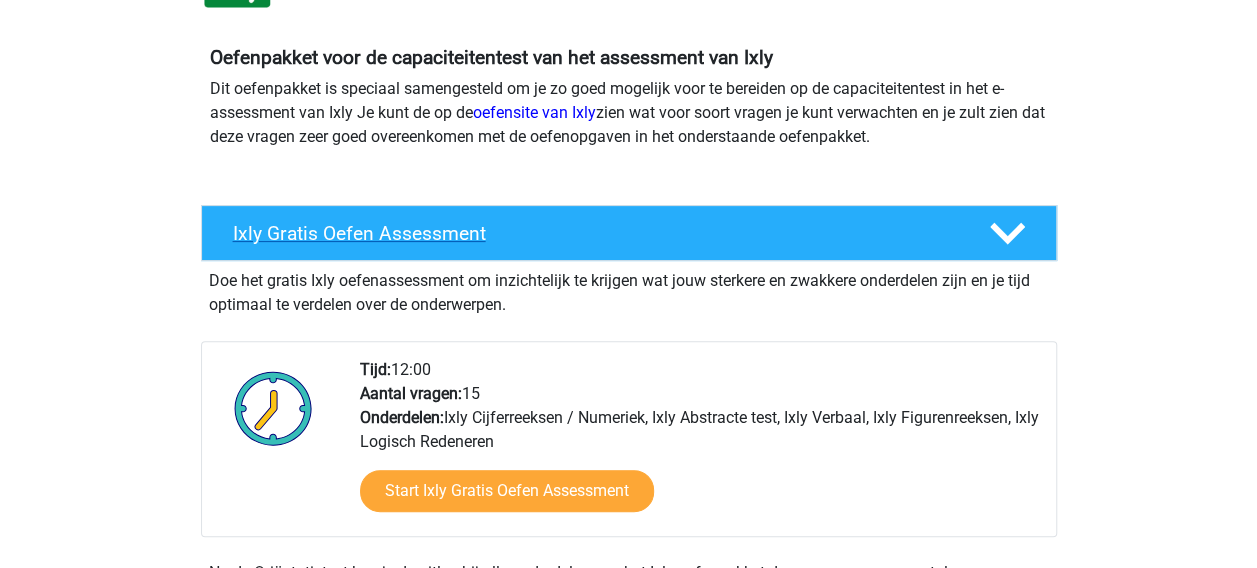 scroll, scrollTop: 200, scrollLeft: 0, axis: vertical 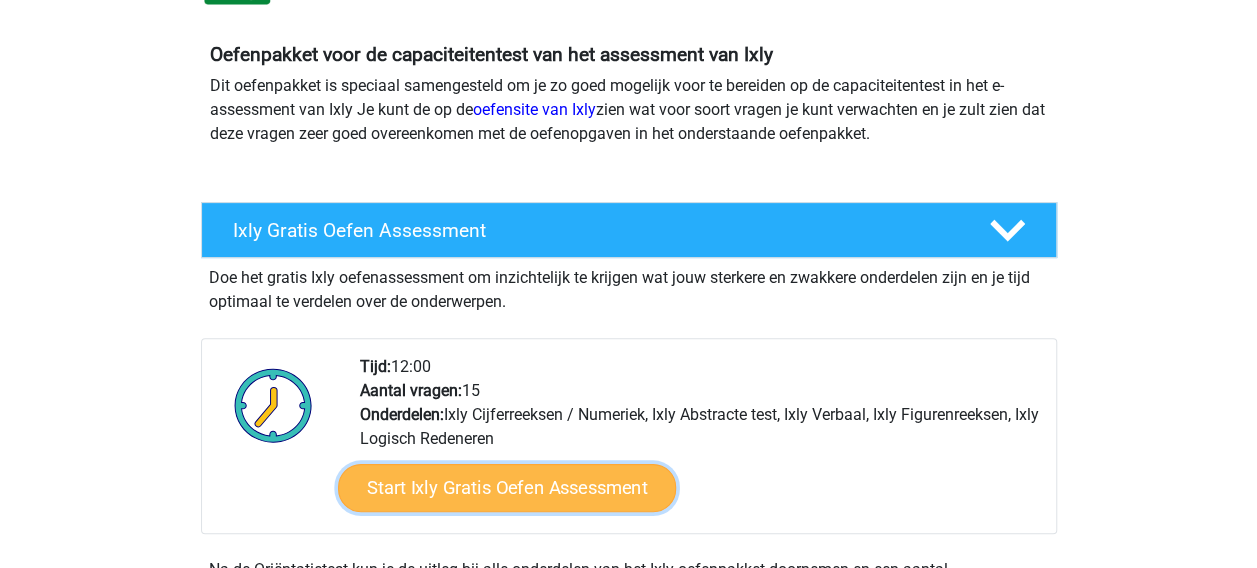 click on "Start Ixly Gratis Oefen Assessment" at bounding box center [506, 488] 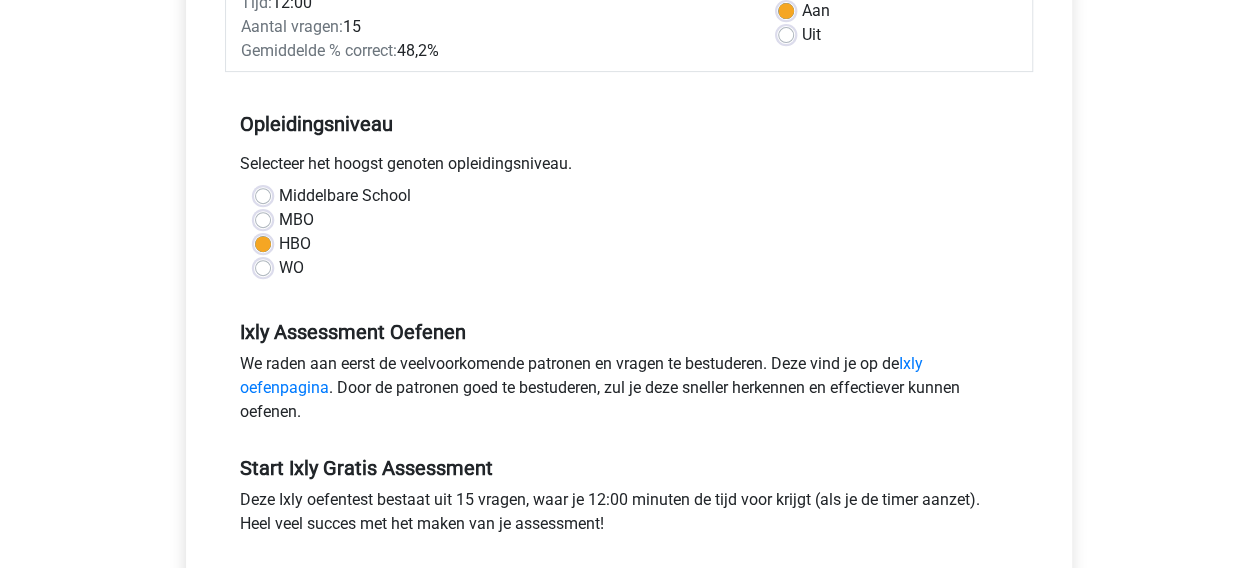 scroll, scrollTop: 400, scrollLeft: 0, axis: vertical 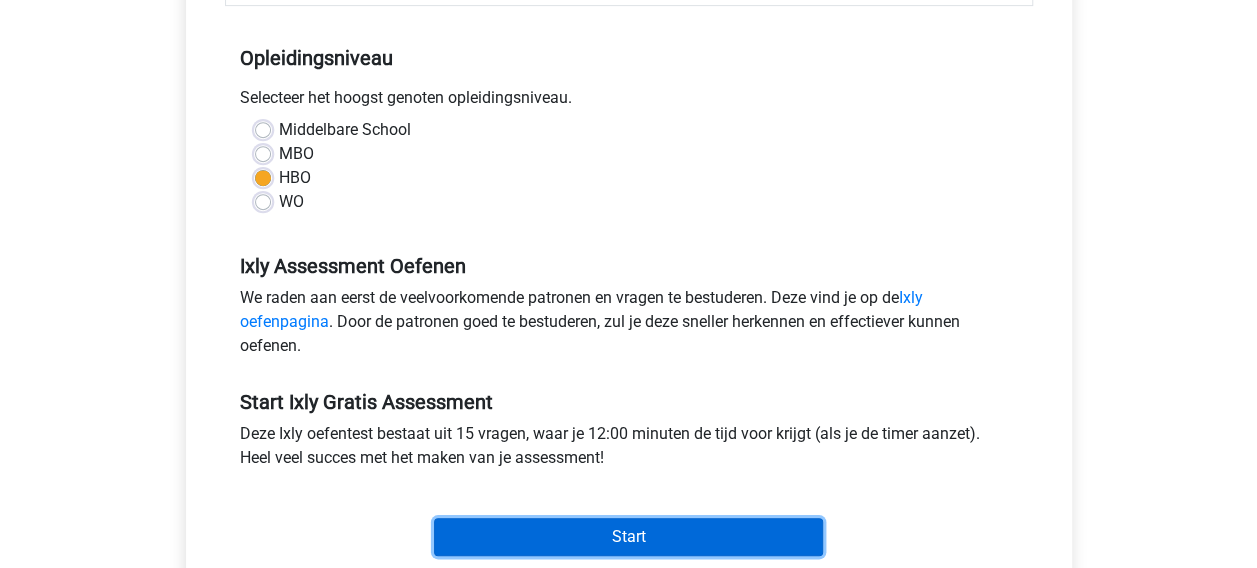click on "Start" at bounding box center (628, 537) 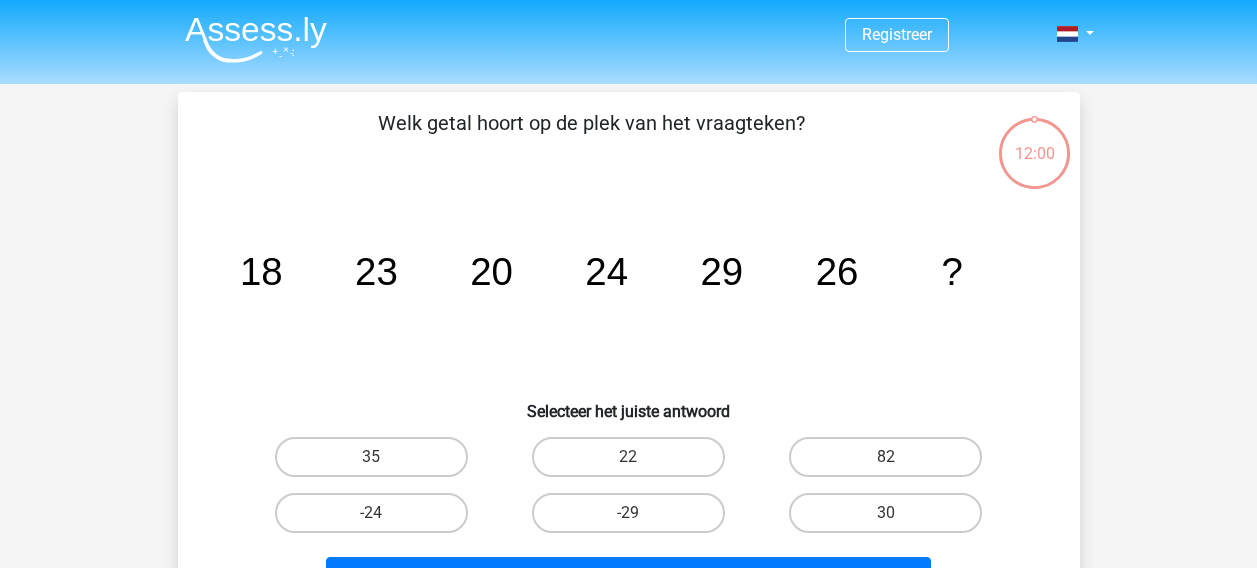 scroll, scrollTop: 0, scrollLeft: 0, axis: both 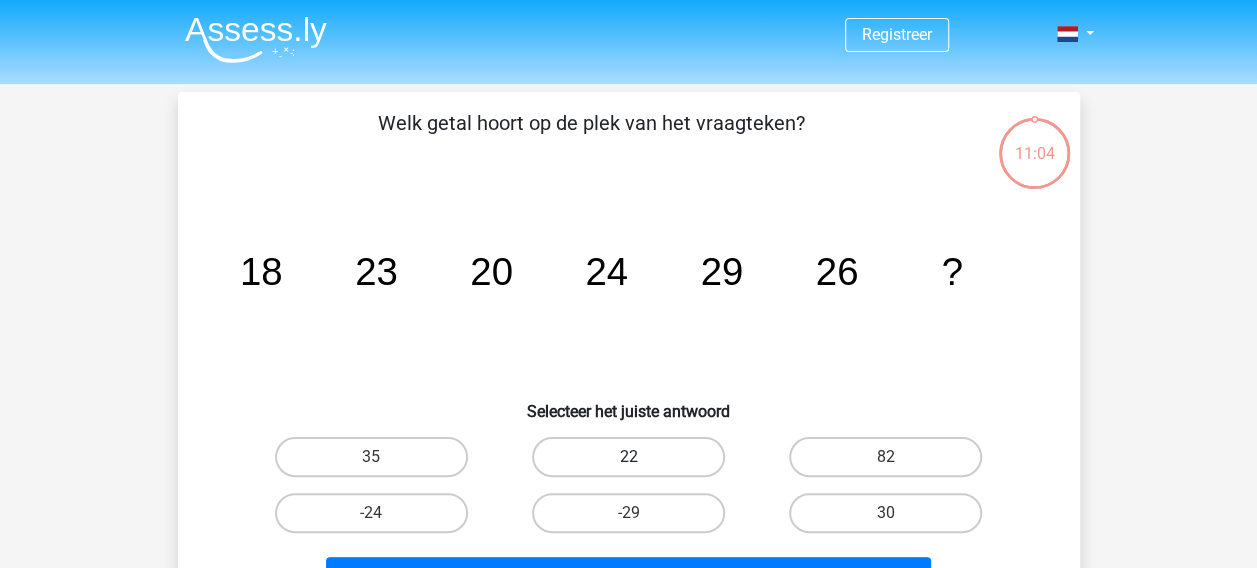 click on "22" at bounding box center [628, 457] 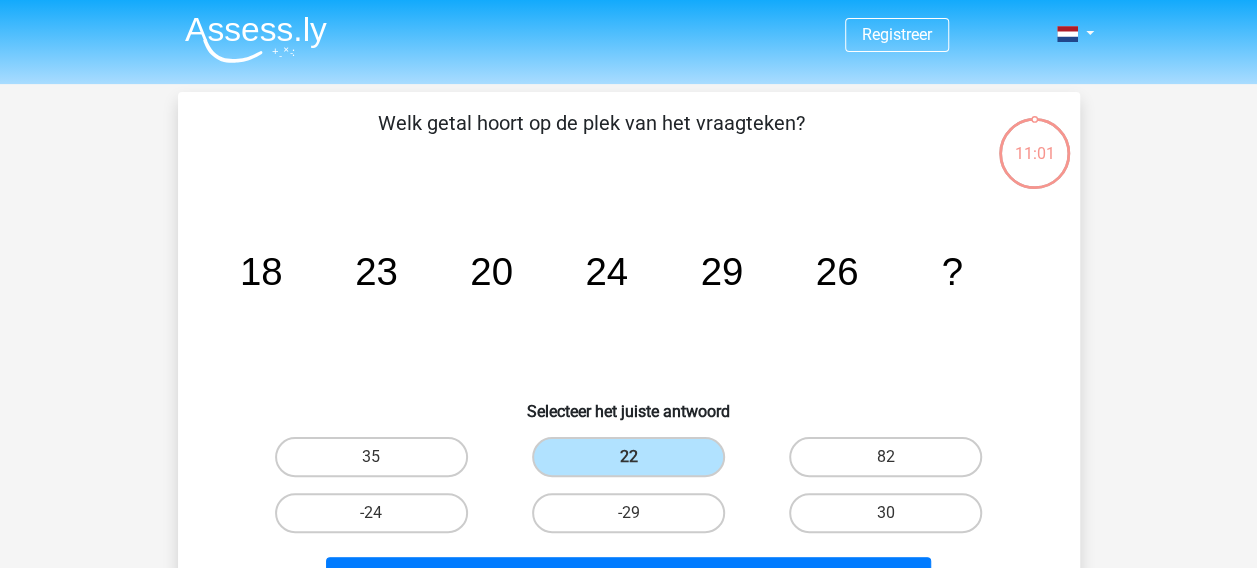 scroll, scrollTop: 100, scrollLeft: 0, axis: vertical 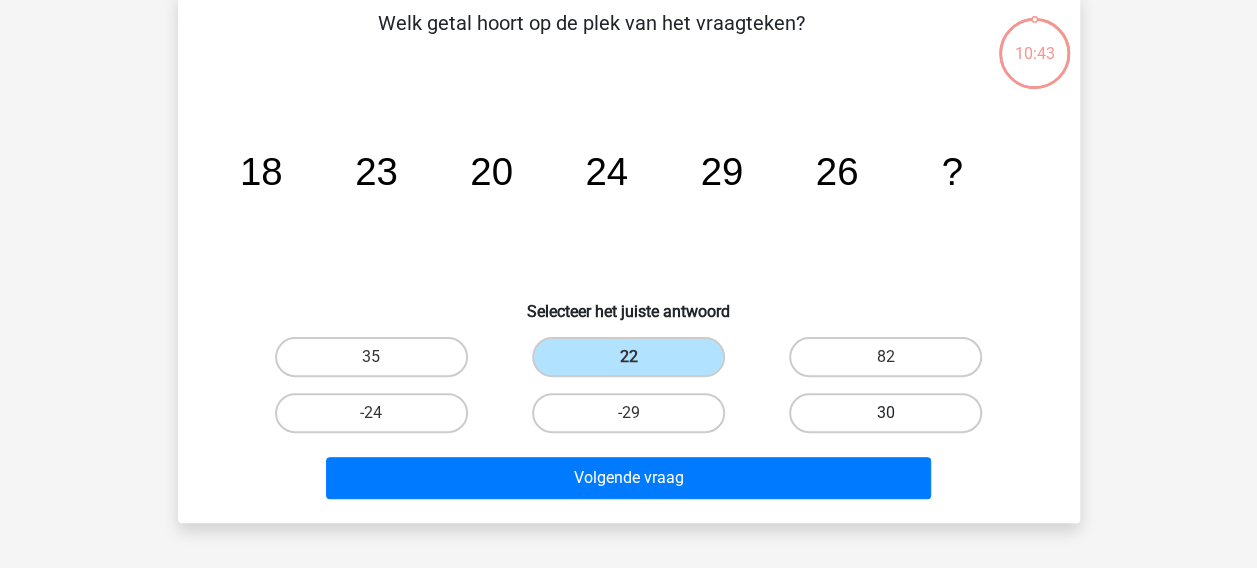 click on "30" at bounding box center (885, 413) 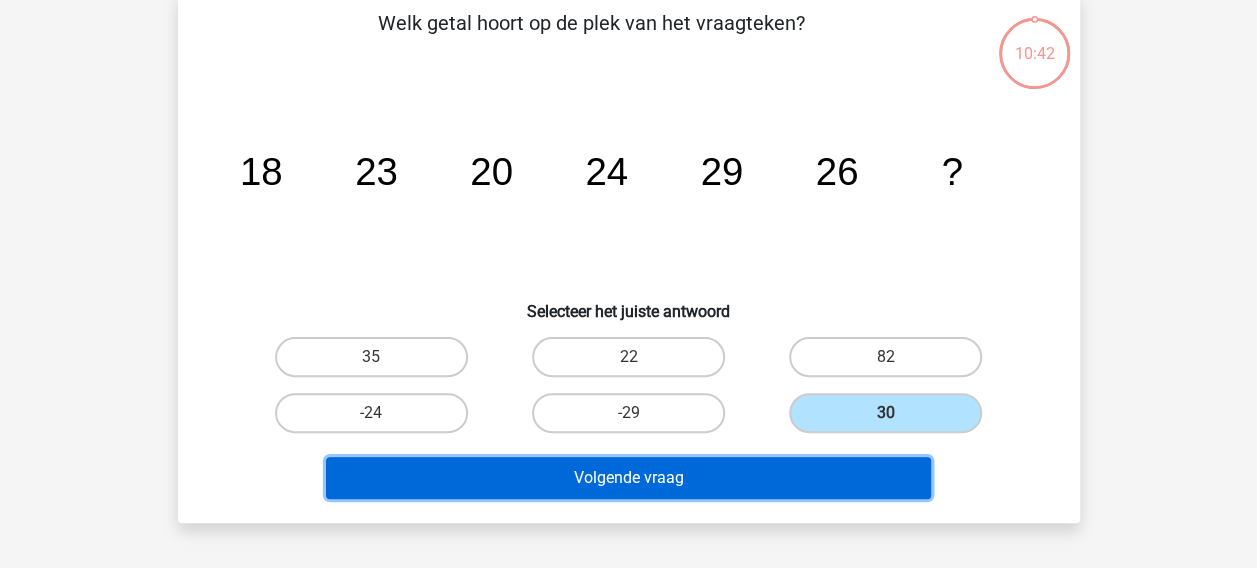 click on "Volgende vraag" at bounding box center (628, 478) 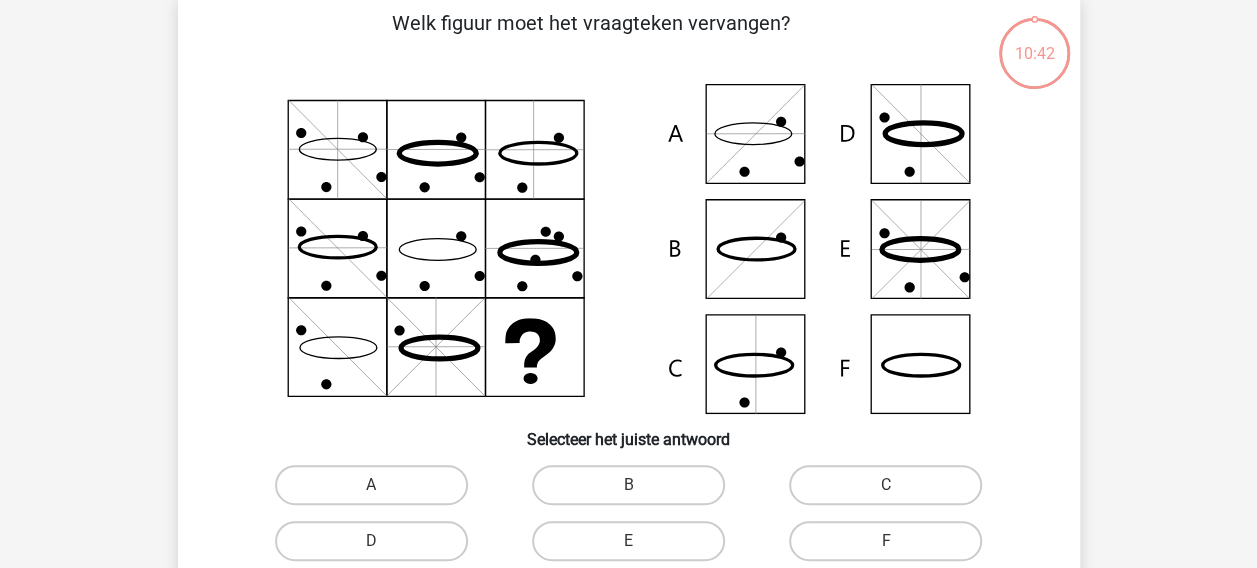 scroll, scrollTop: 92, scrollLeft: 0, axis: vertical 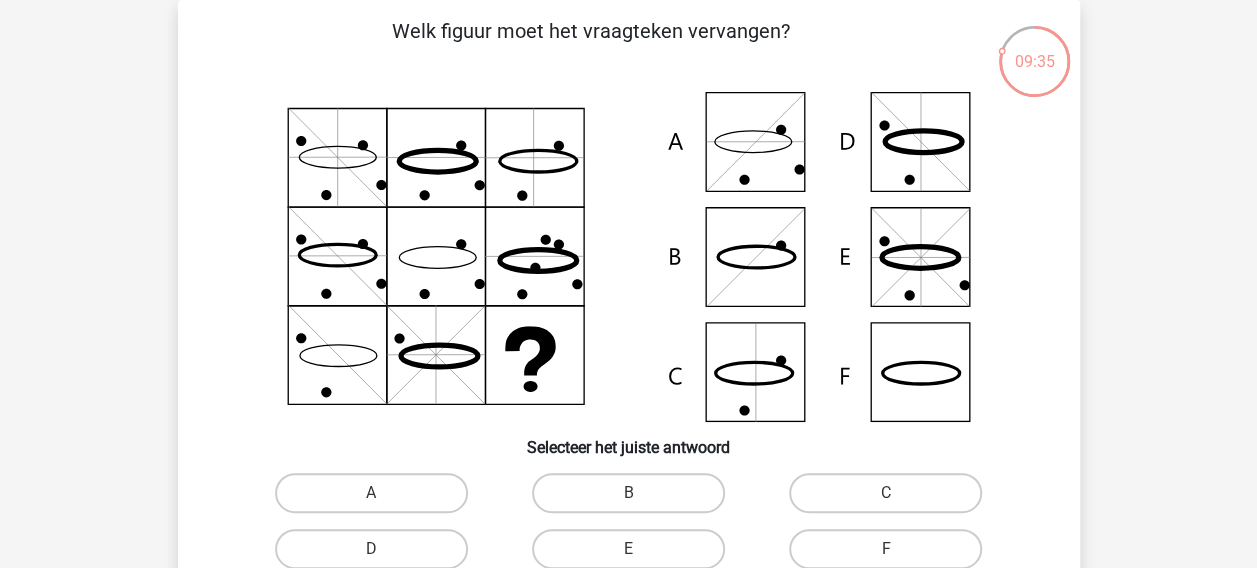 click 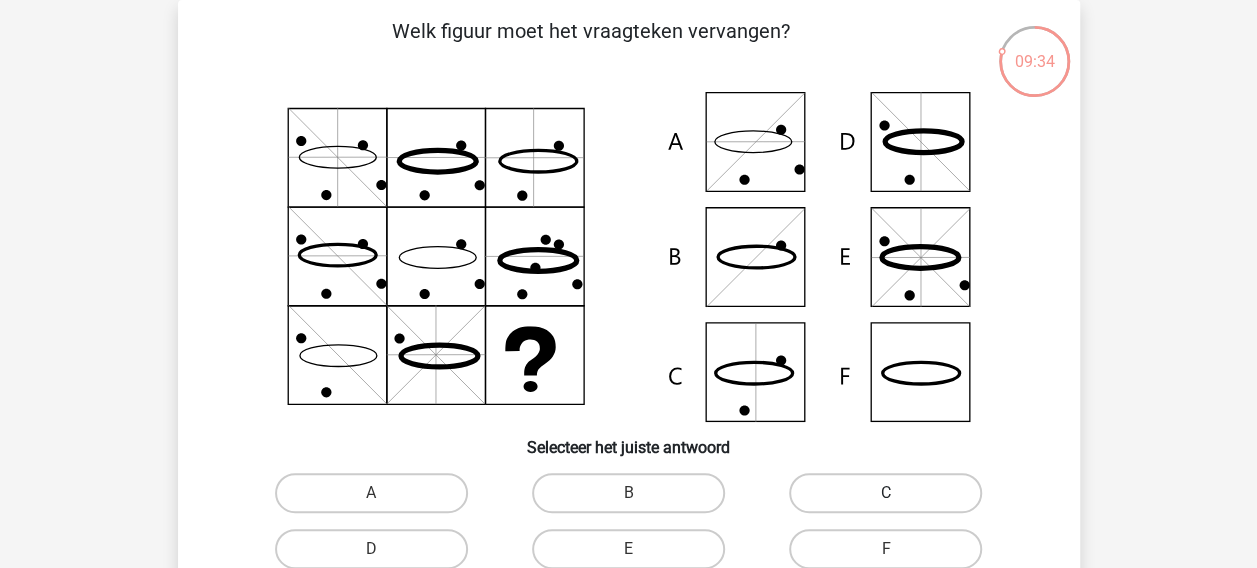 click on "C" at bounding box center [885, 493] 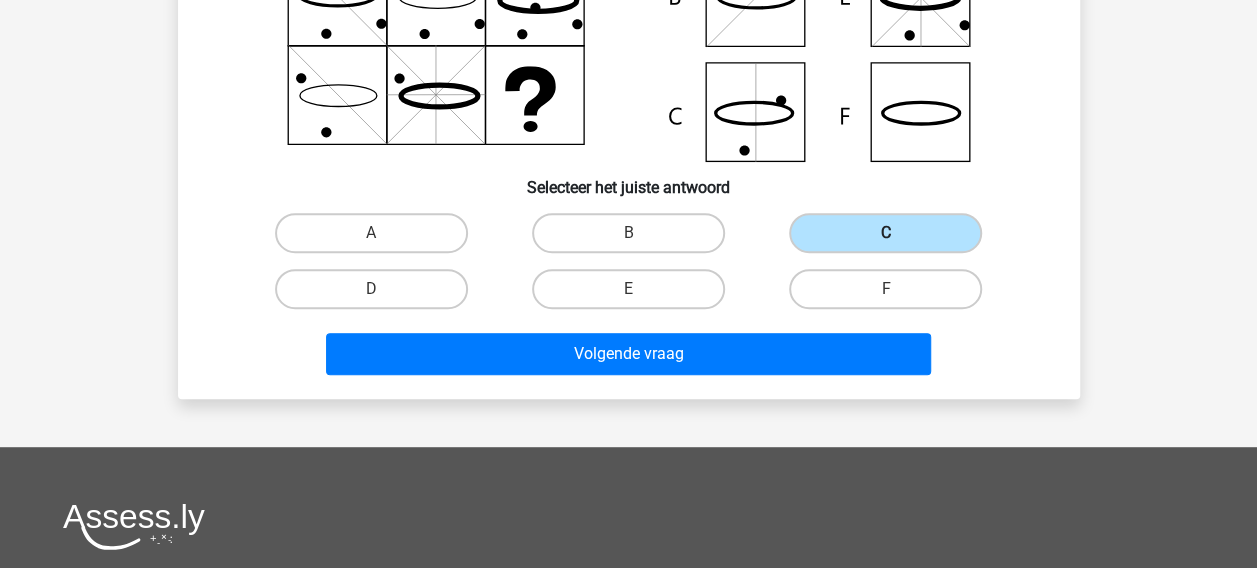 scroll, scrollTop: 392, scrollLeft: 0, axis: vertical 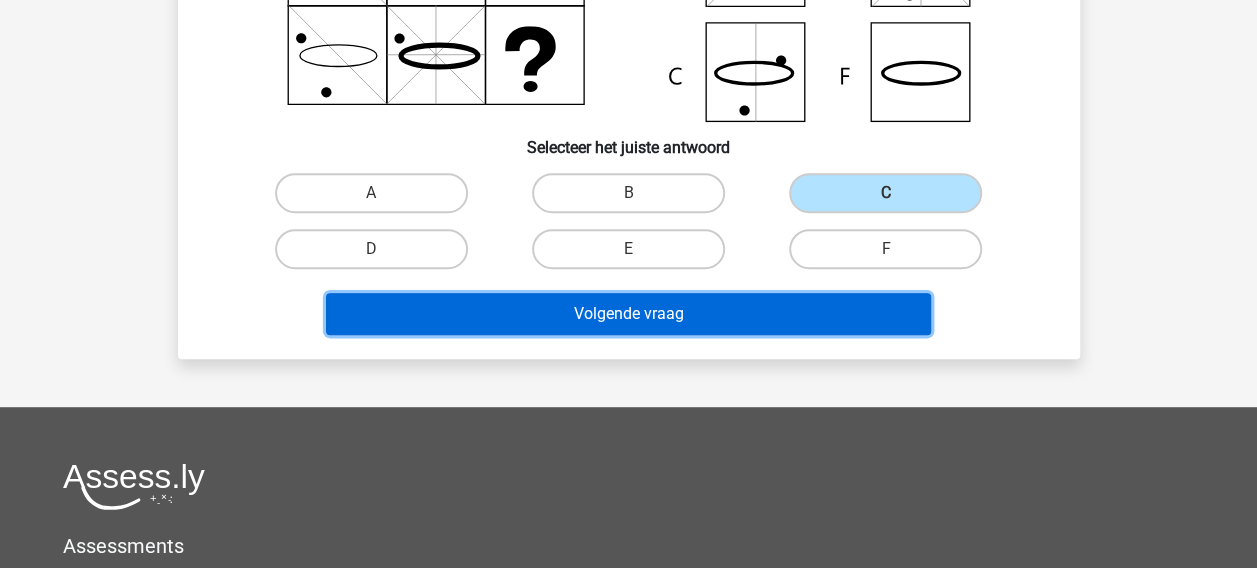 click on "Volgende vraag" at bounding box center (628, 314) 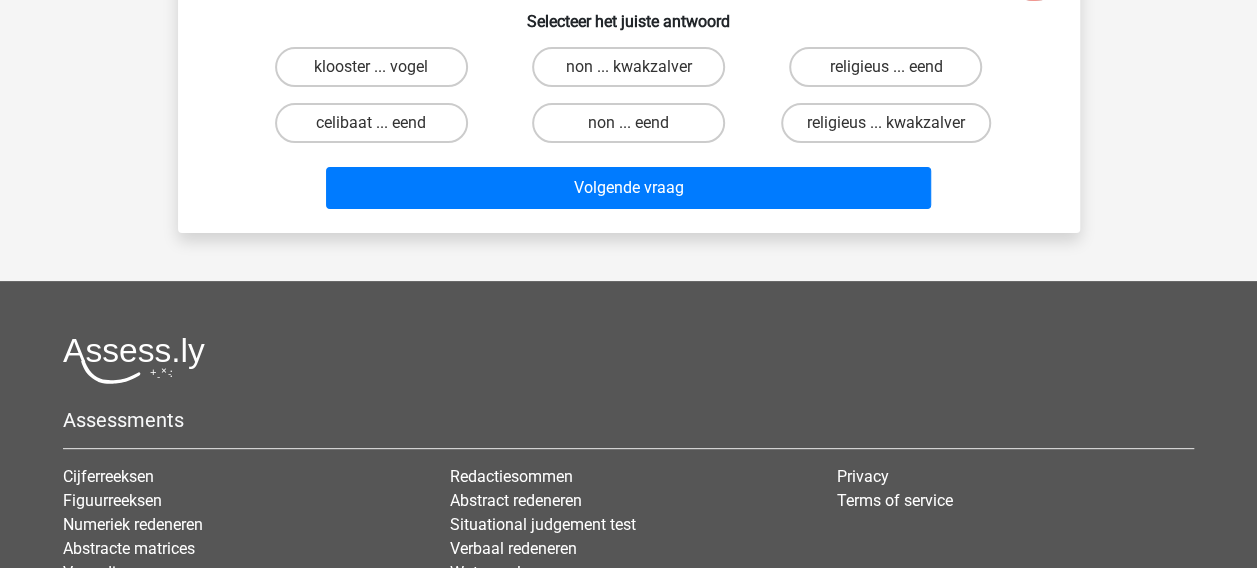 scroll, scrollTop: 92, scrollLeft: 0, axis: vertical 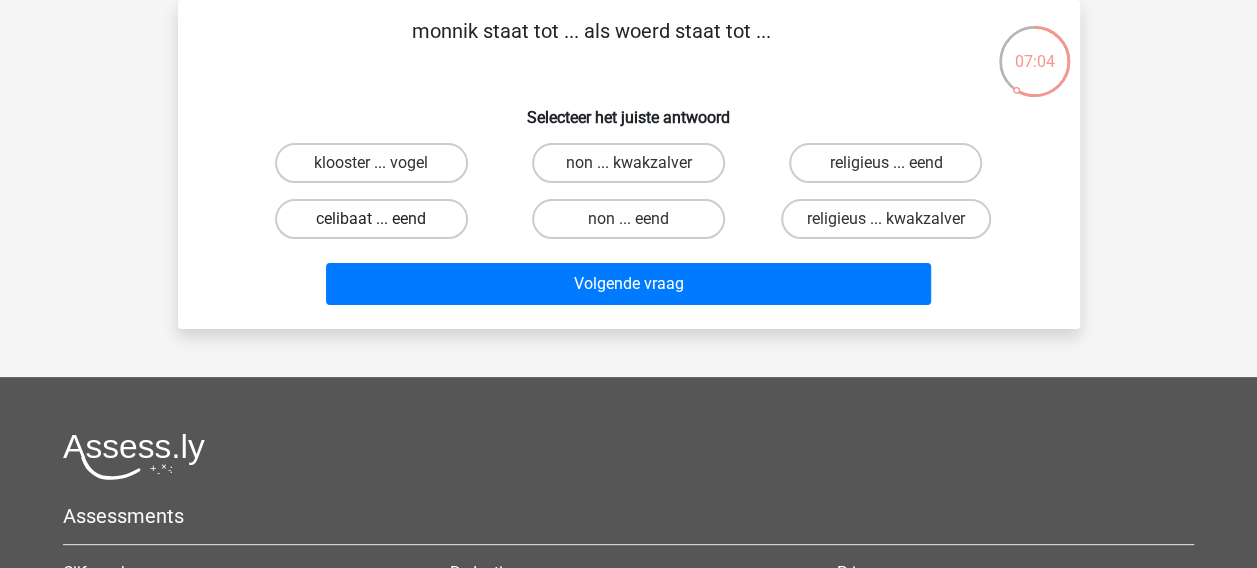 click on "celibaat ... eend" at bounding box center [371, 219] 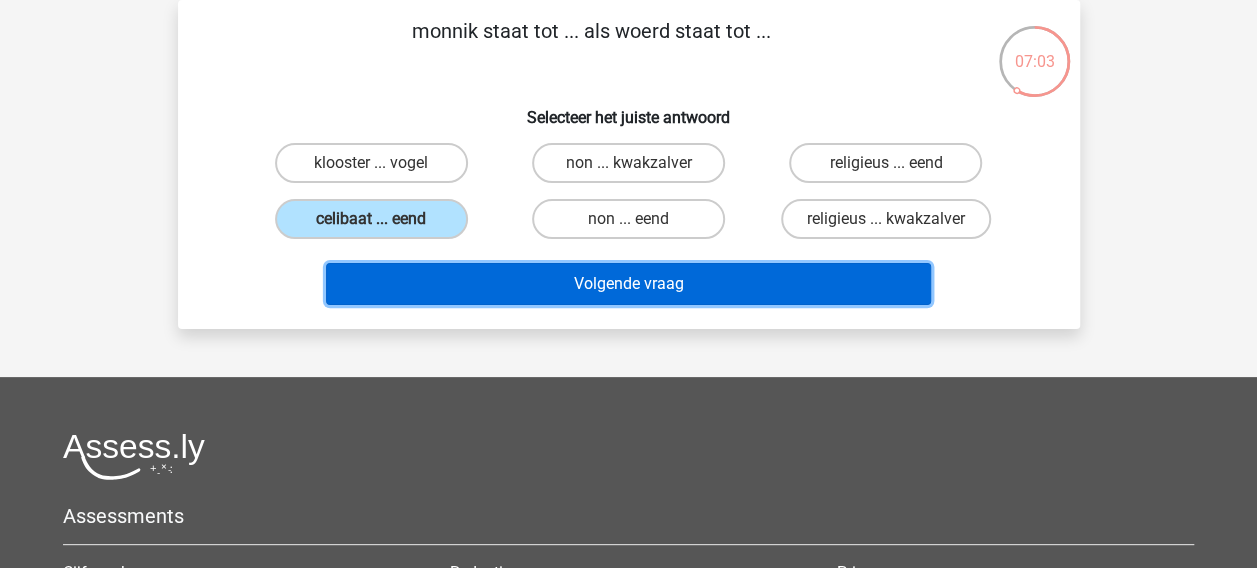 drag, startPoint x: 454, startPoint y: 286, endPoint x: 434, endPoint y: 286, distance: 20 